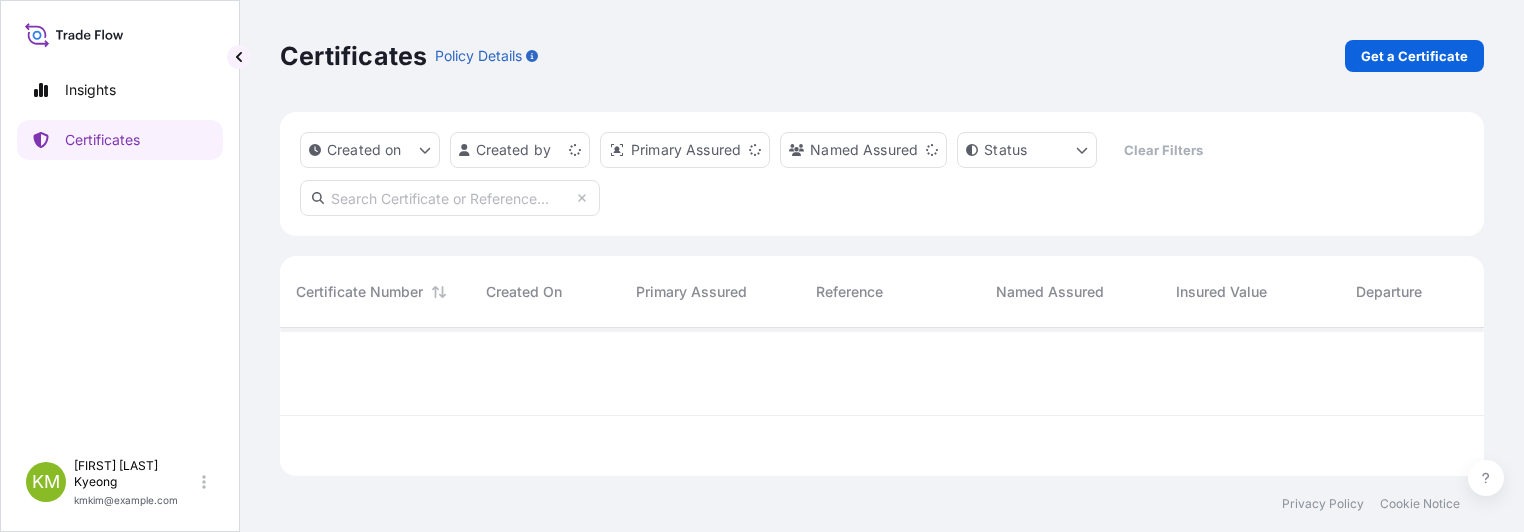 scroll, scrollTop: 0, scrollLeft: 0, axis: both 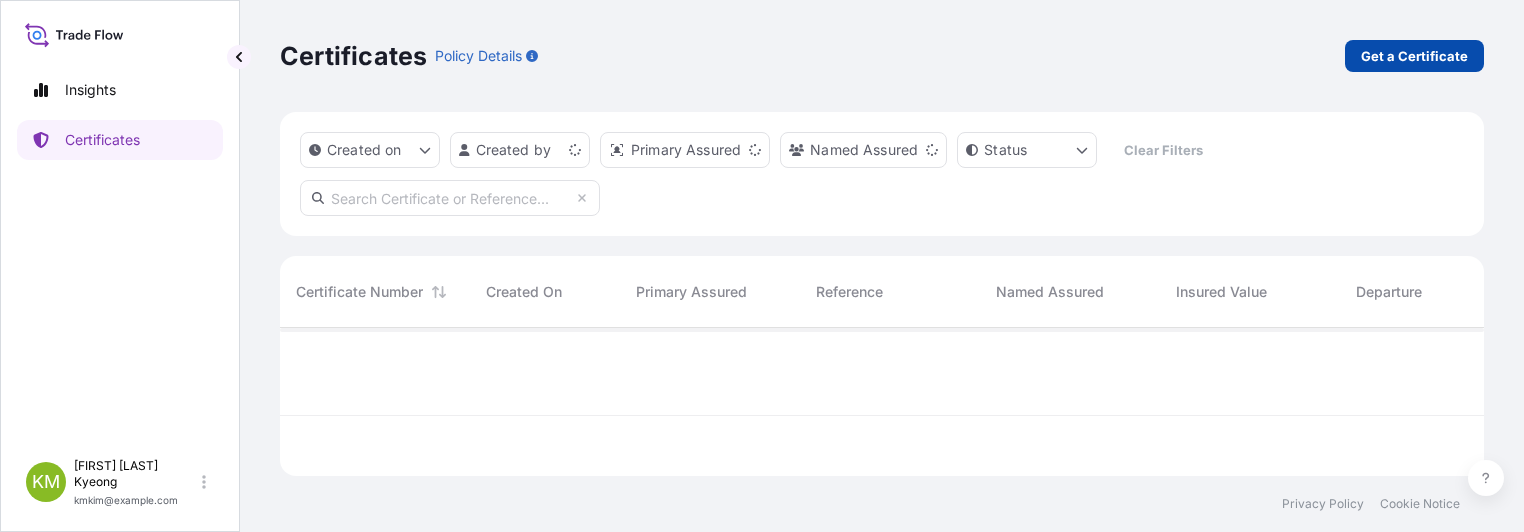 click on "Get a Certificate" at bounding box center [1414, 56] 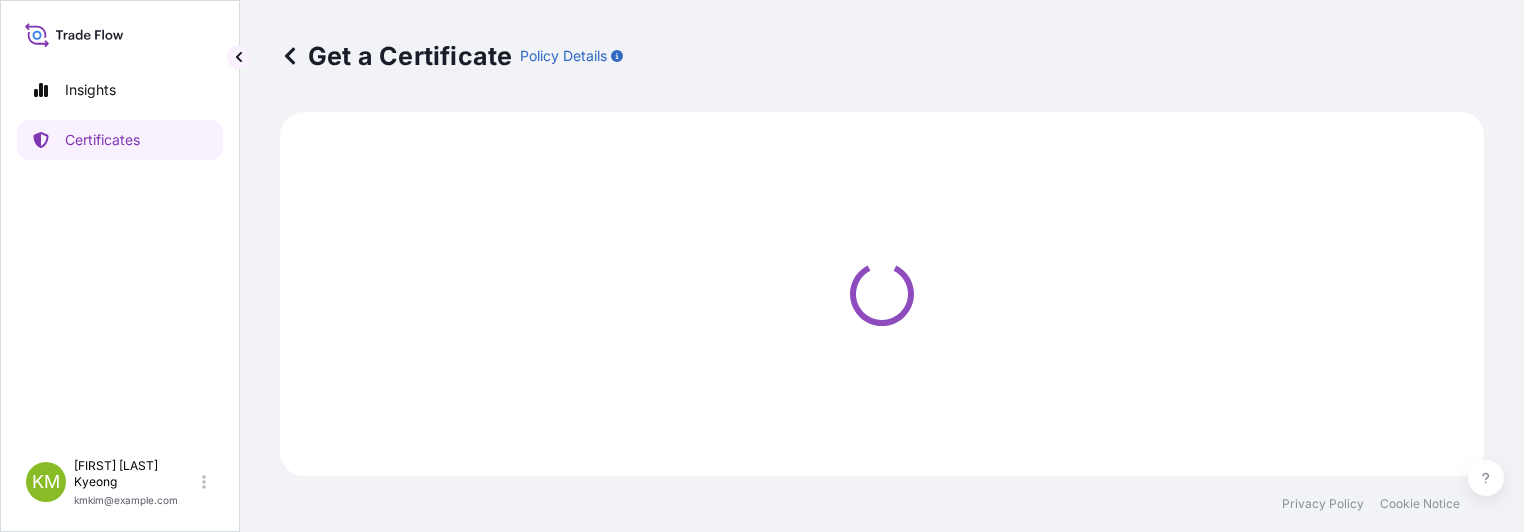 select on "Sea" 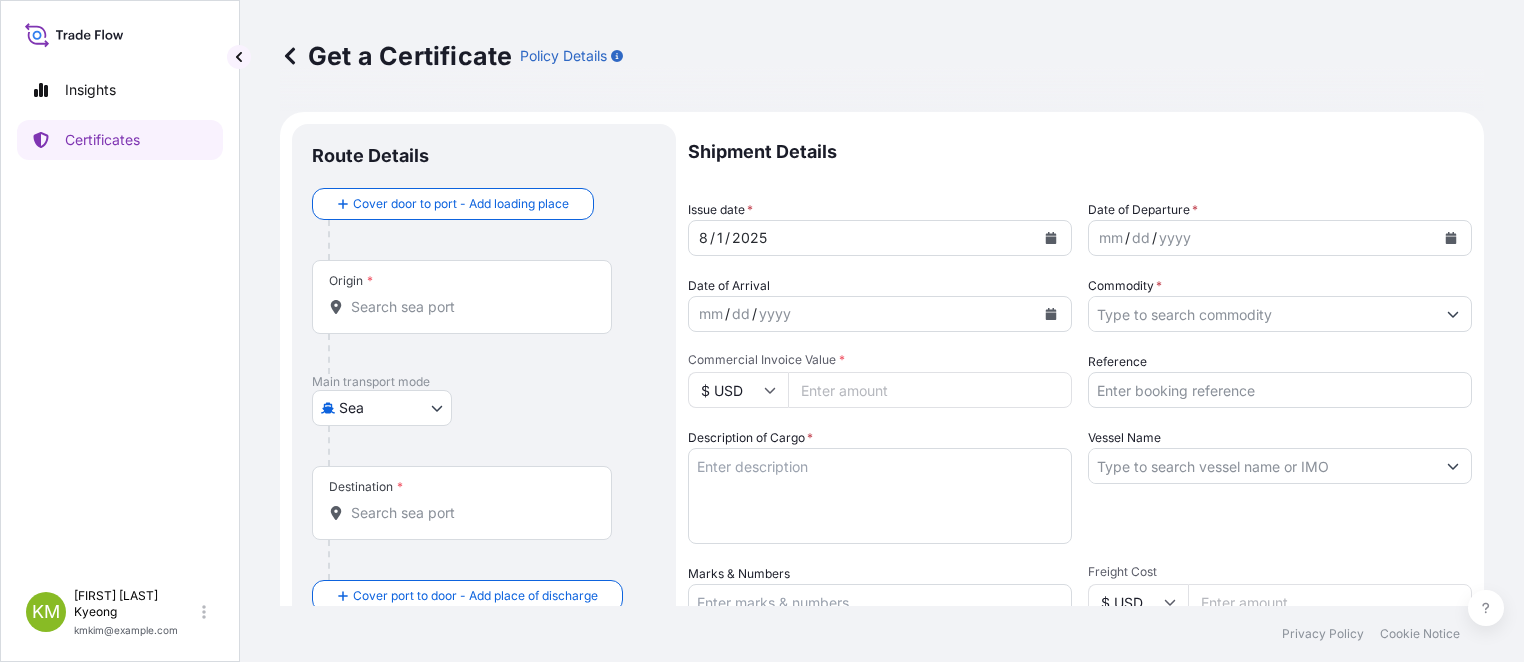 drag, startPoint x: 1481, startPoint y: 103, endPoint x: 697, endPoint y: 329, distance: 815.924 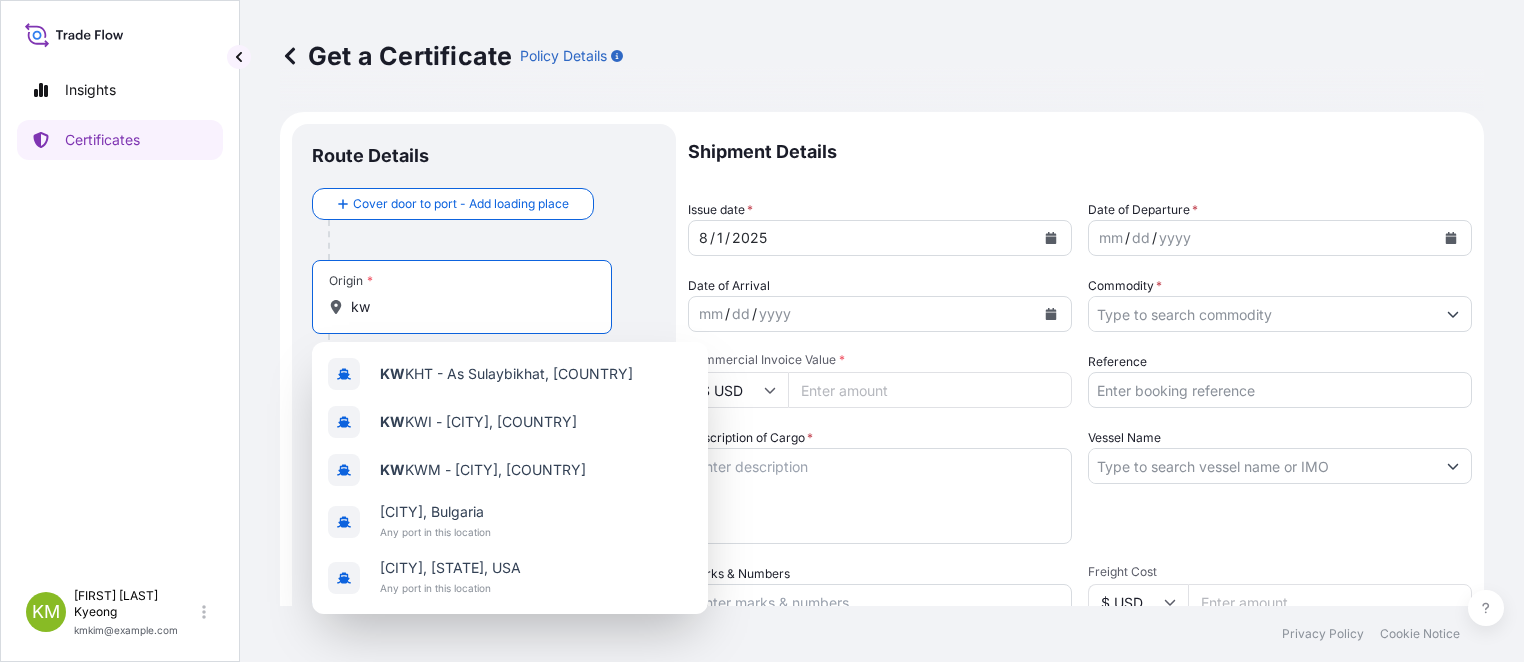 type on "k" 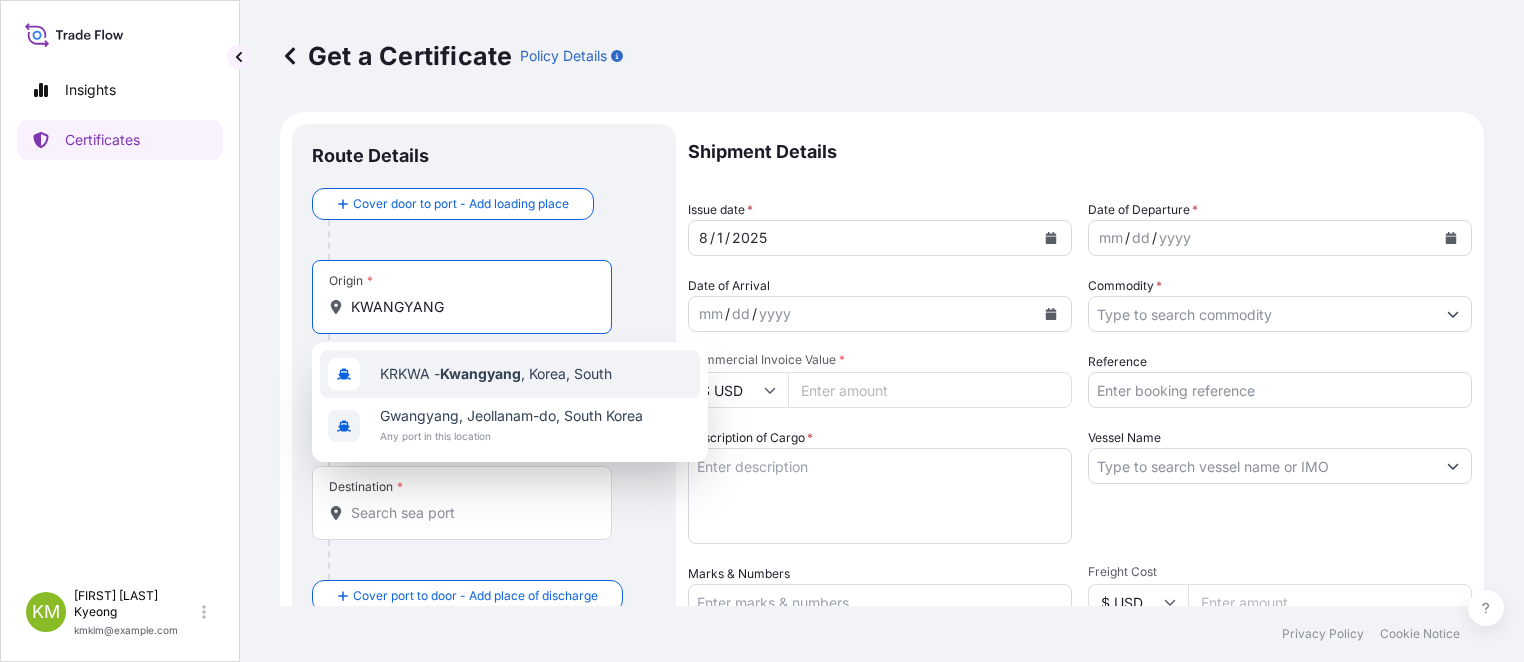 click on "KRKWA -  Kwangyang , Korea, South" at bounding box center (496, 374) 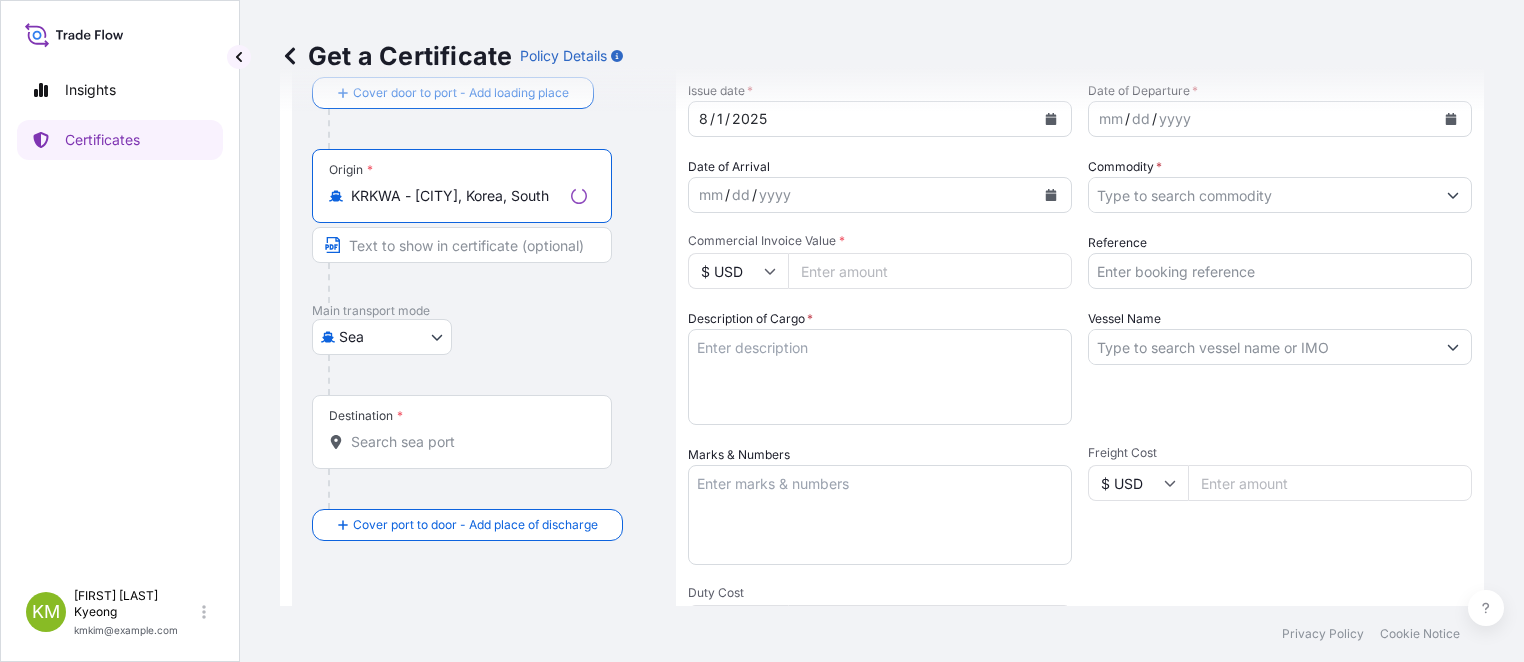 scroll, scrollTop: 200, scrollLeft: 0, axis: vertical 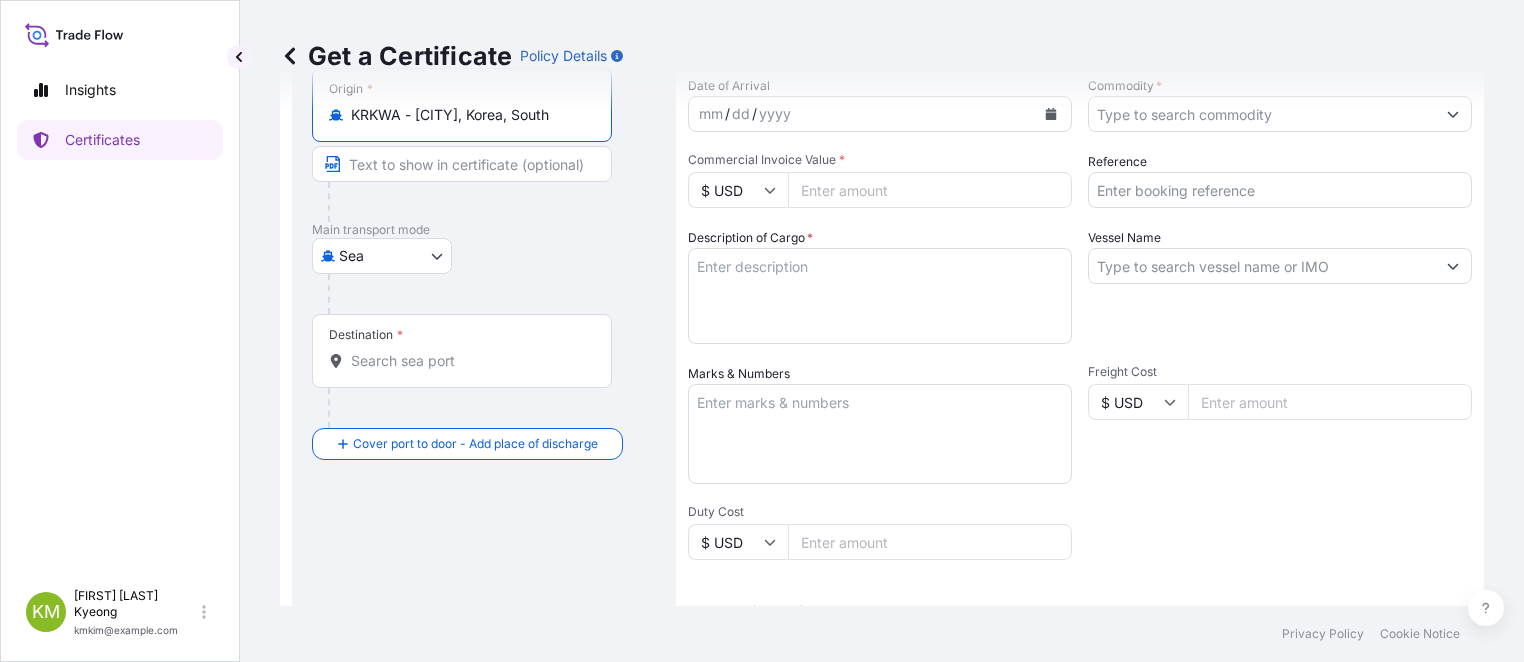 type on "KRKWA - Kwangyang, Korea, South" 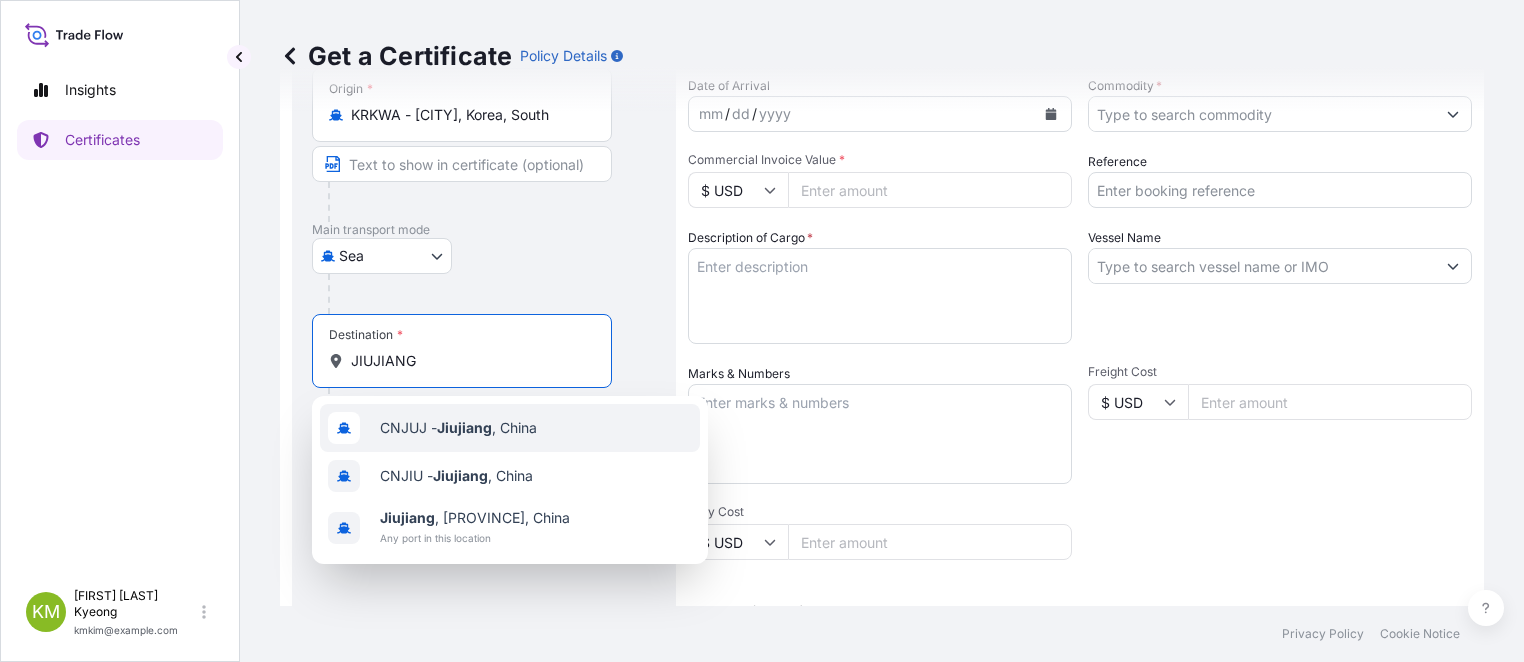click on "CNJUJ -  Jiujiang , China" at bounding box center [510, 428] 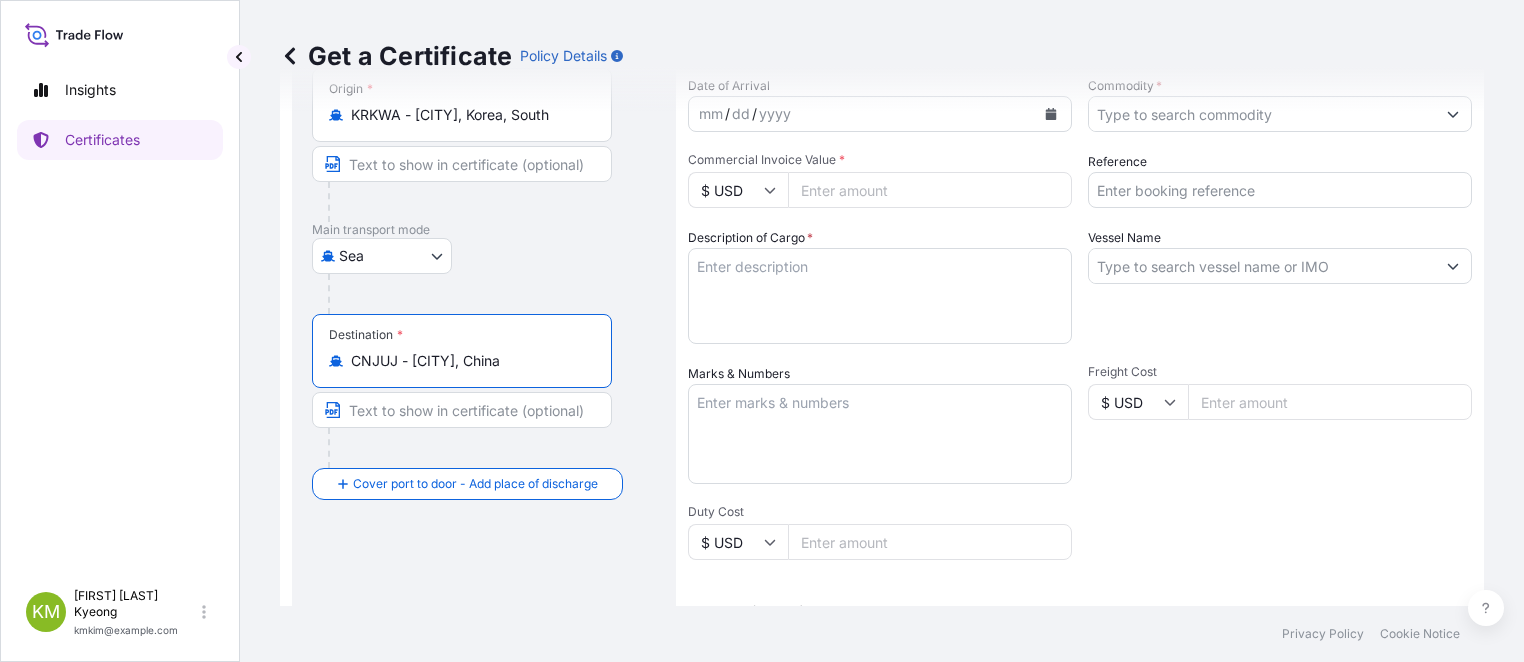 type on "CNJUJ - Jiujiang, China" 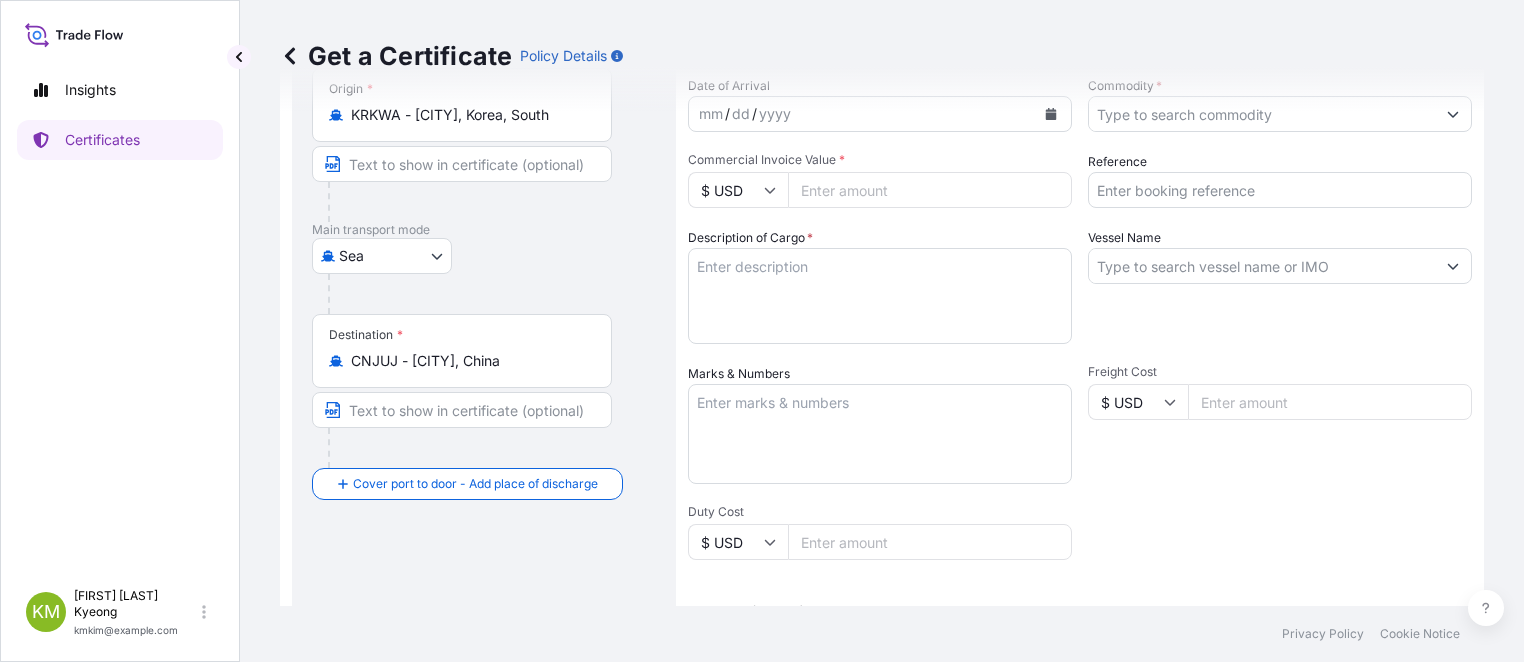 click on "Vessel Name" at bounding box center [1280, 286] 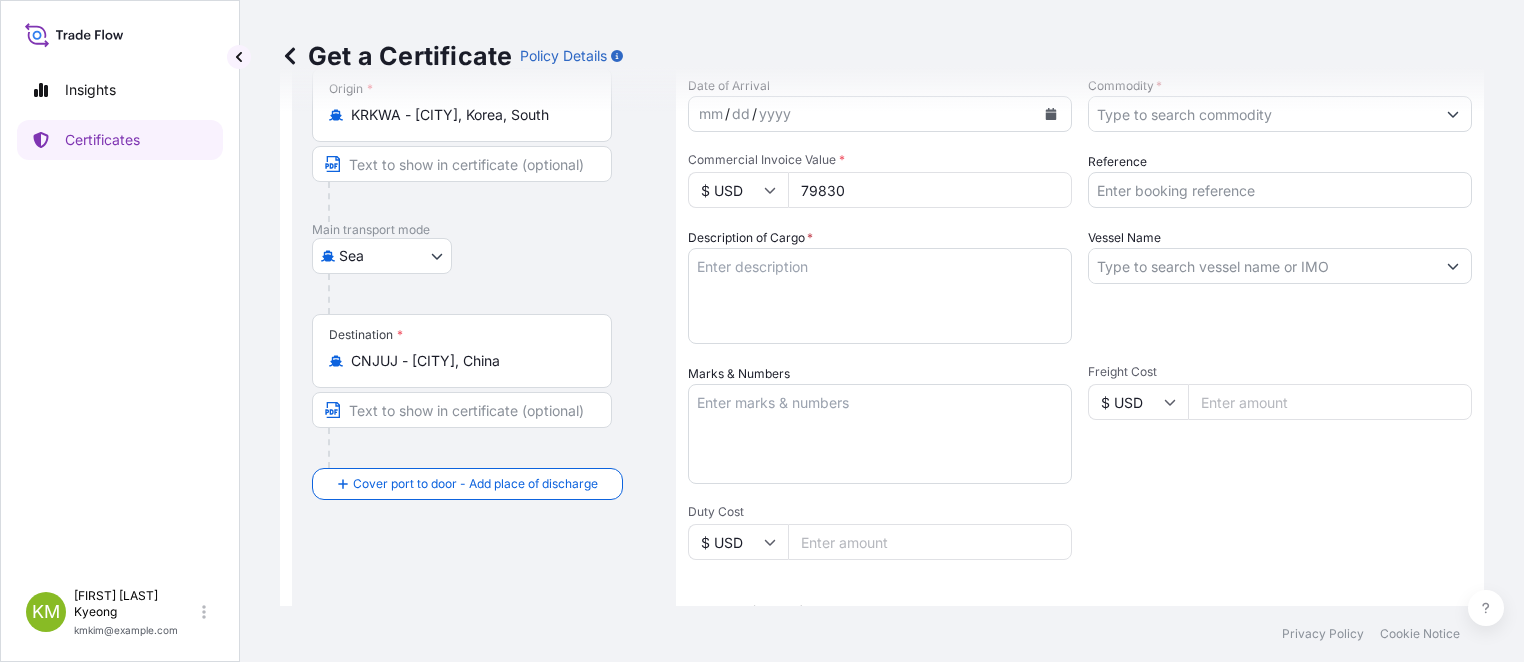 type on "79830" 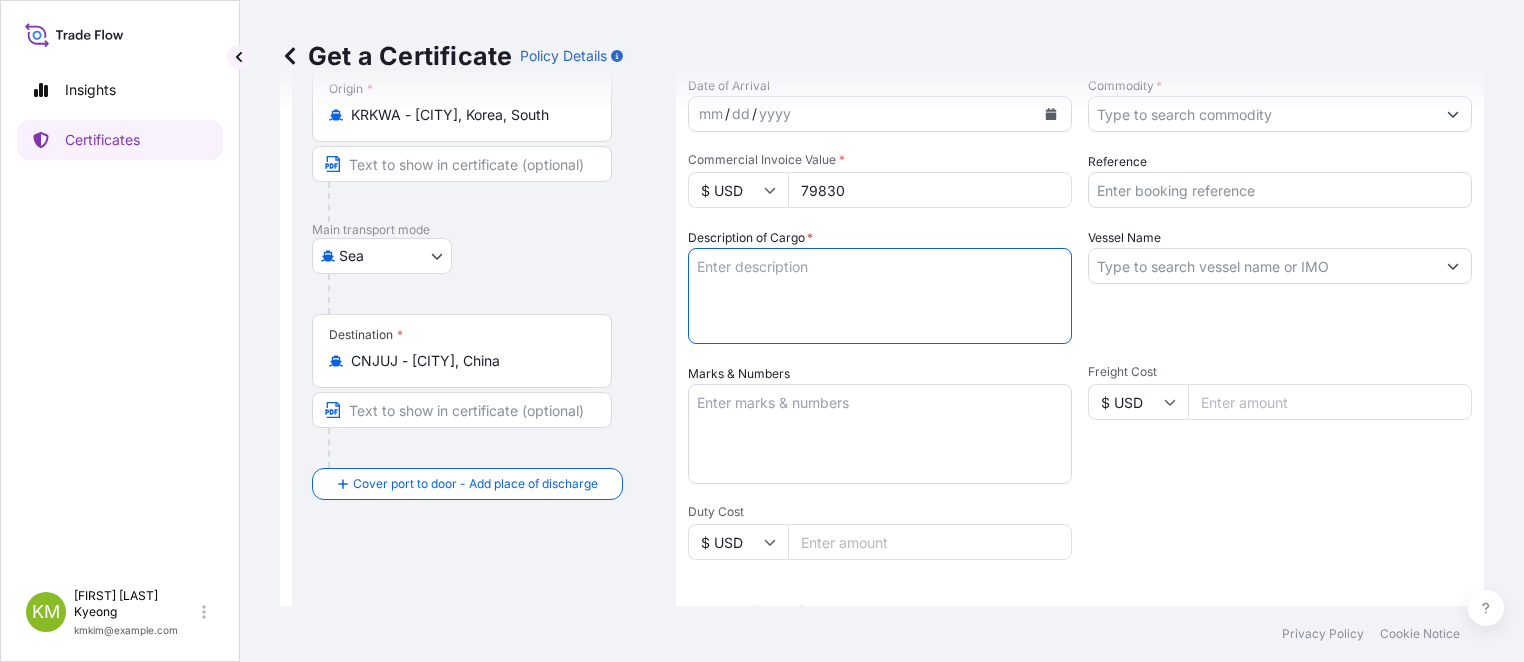 paste on "'POLYPROPYLENE HP461Y
QTY:72MT" 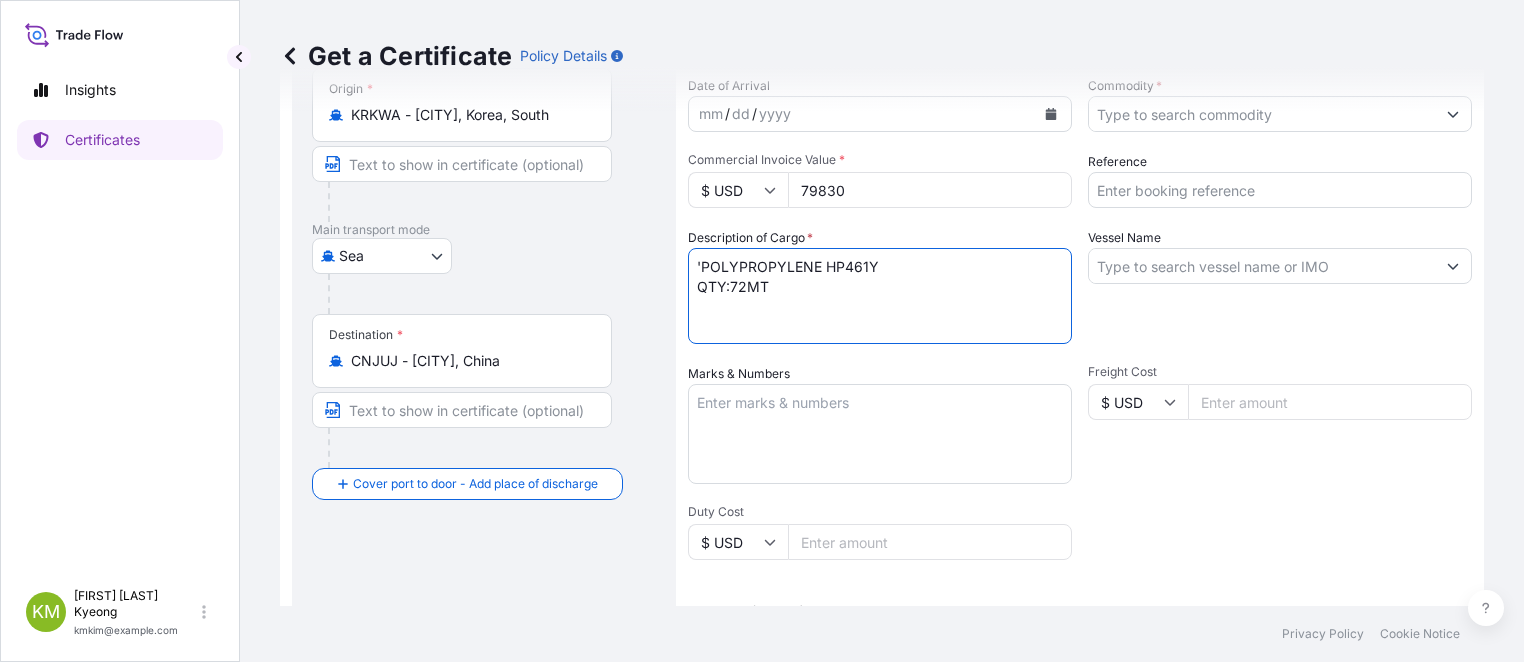 click on "'POLYPROPYLENE HP461Y
QTY:72MT" at bounding box center [880, 296] 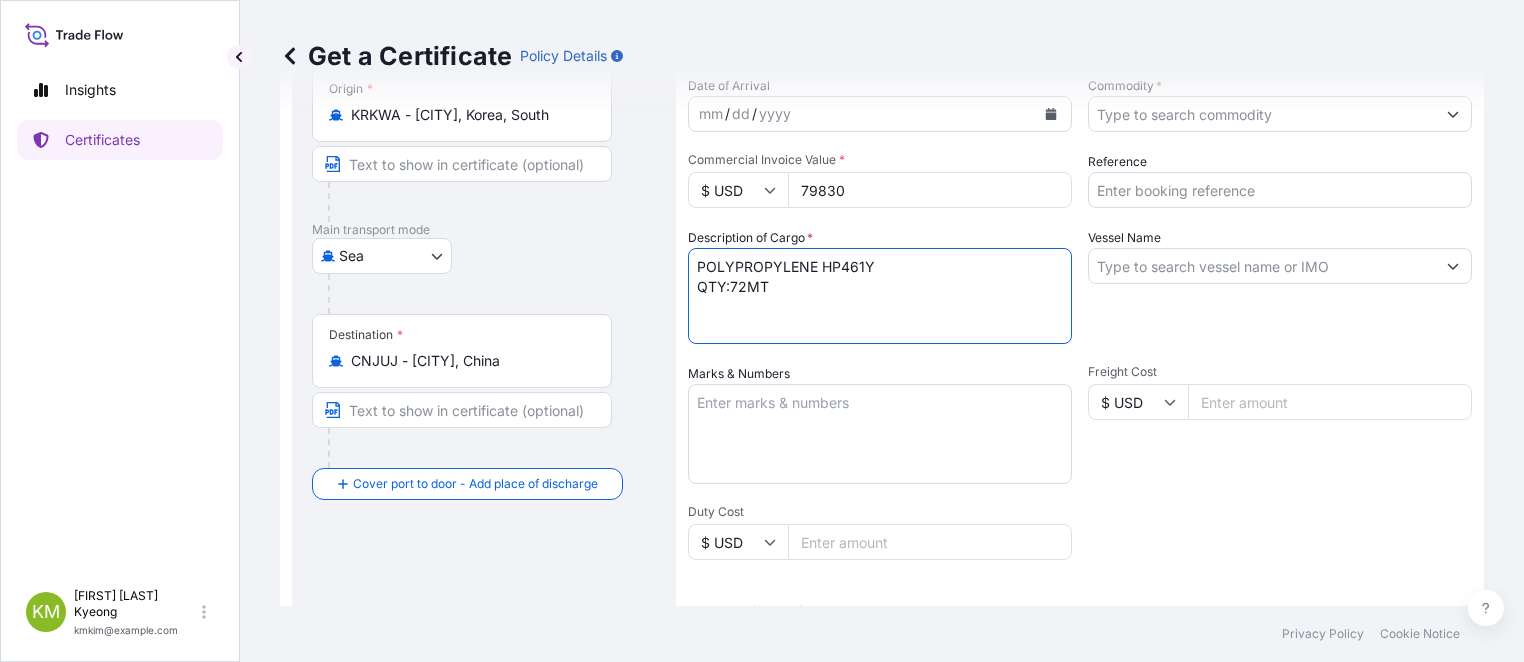 type on "POLYPROPYLENE HP461Y
QTY:72MT" 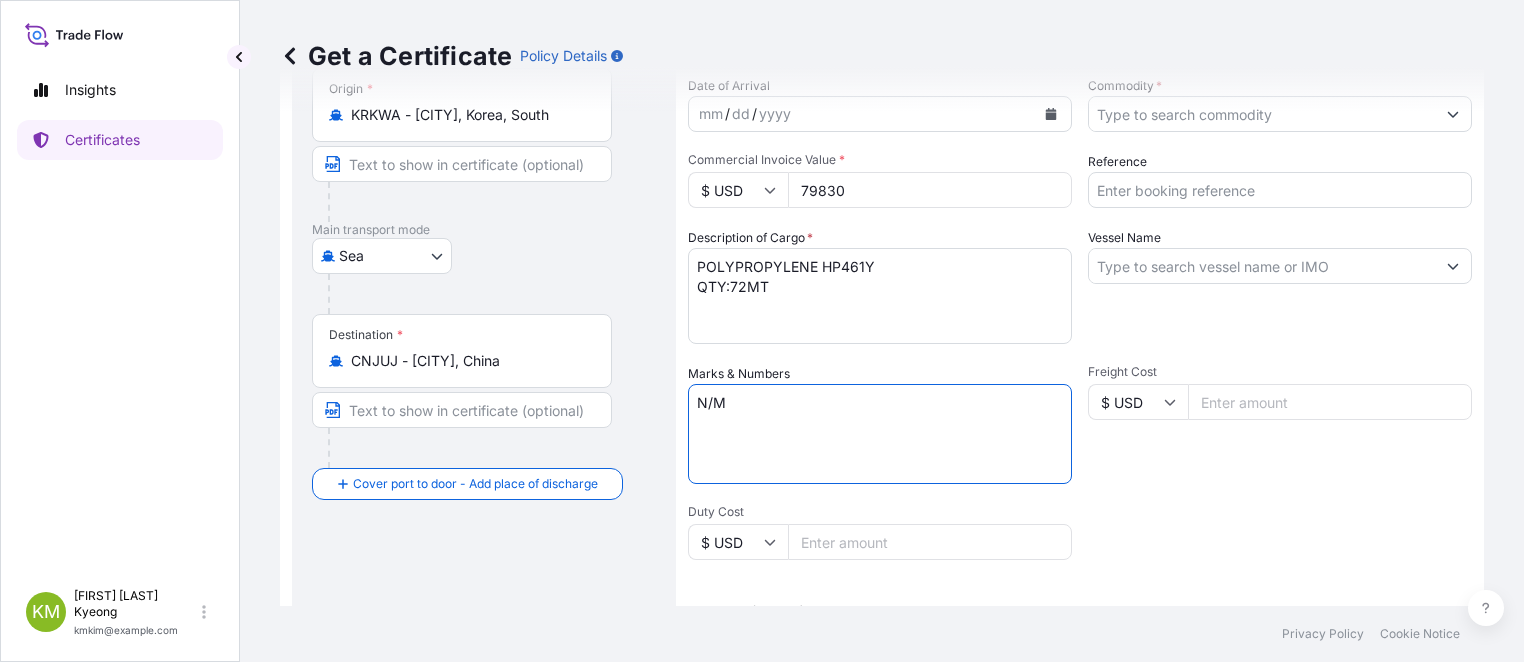 type on "N/M" 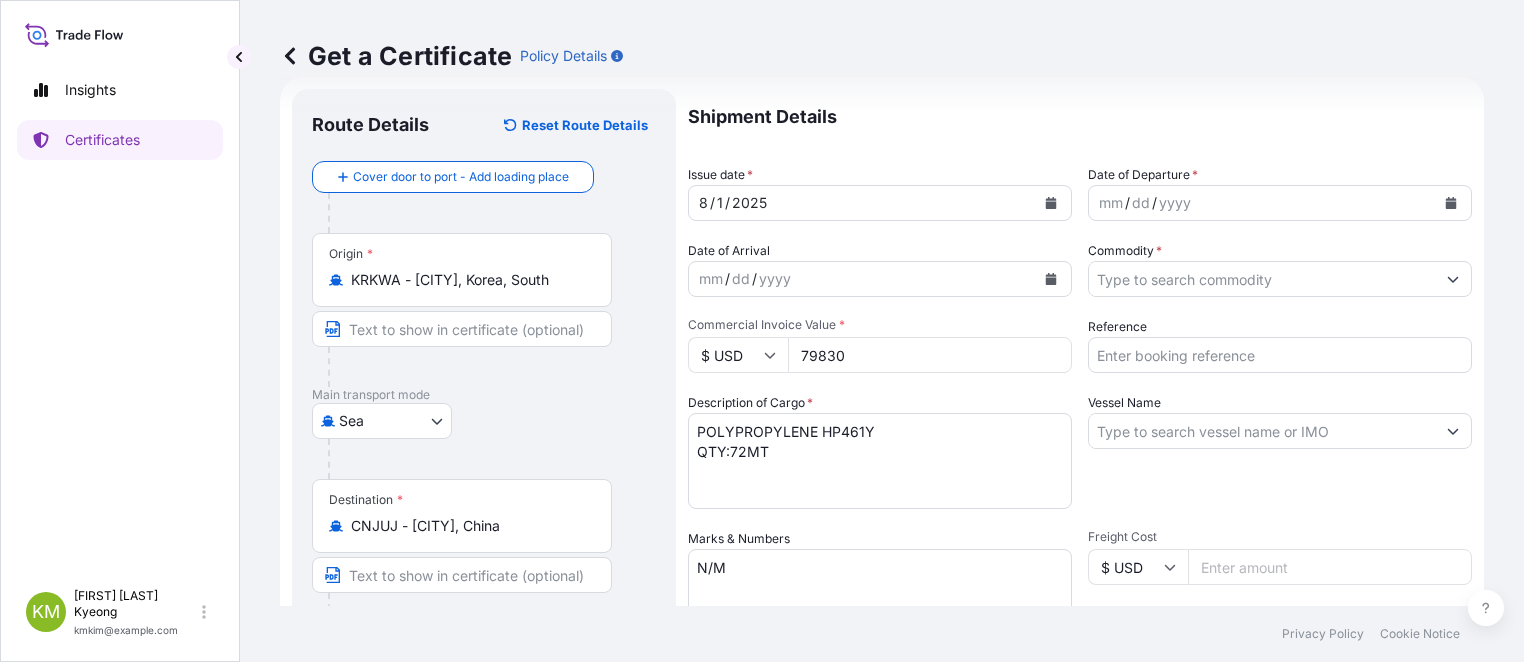 scroll, scrollTop: 0, scrollLeft: 0, axis: both 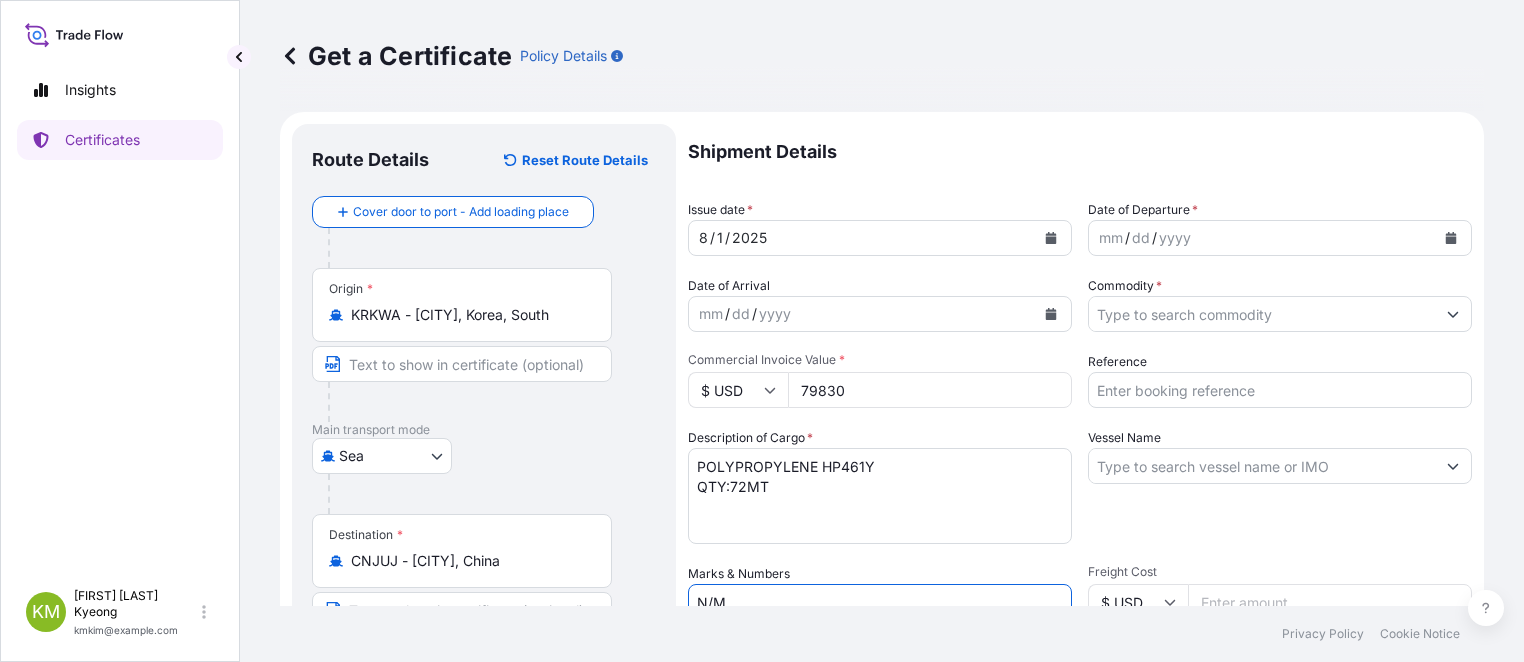 click 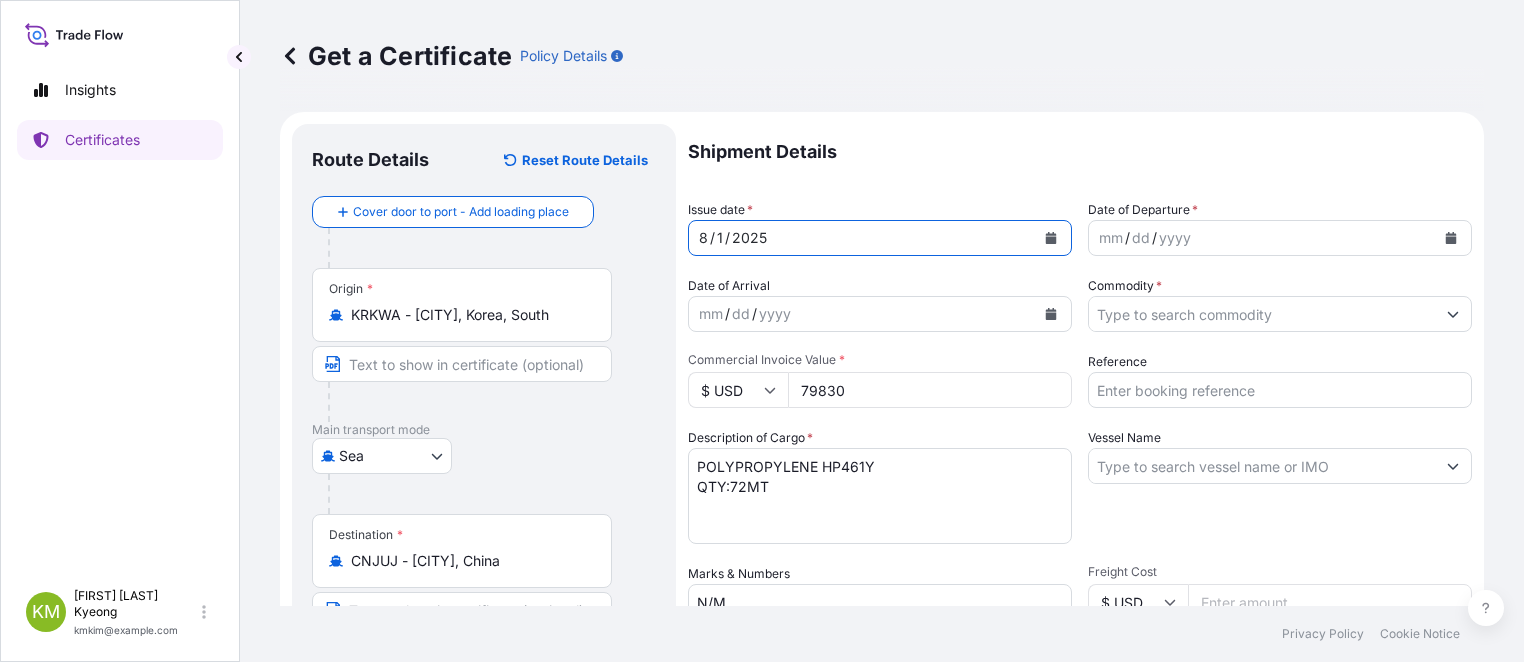 click 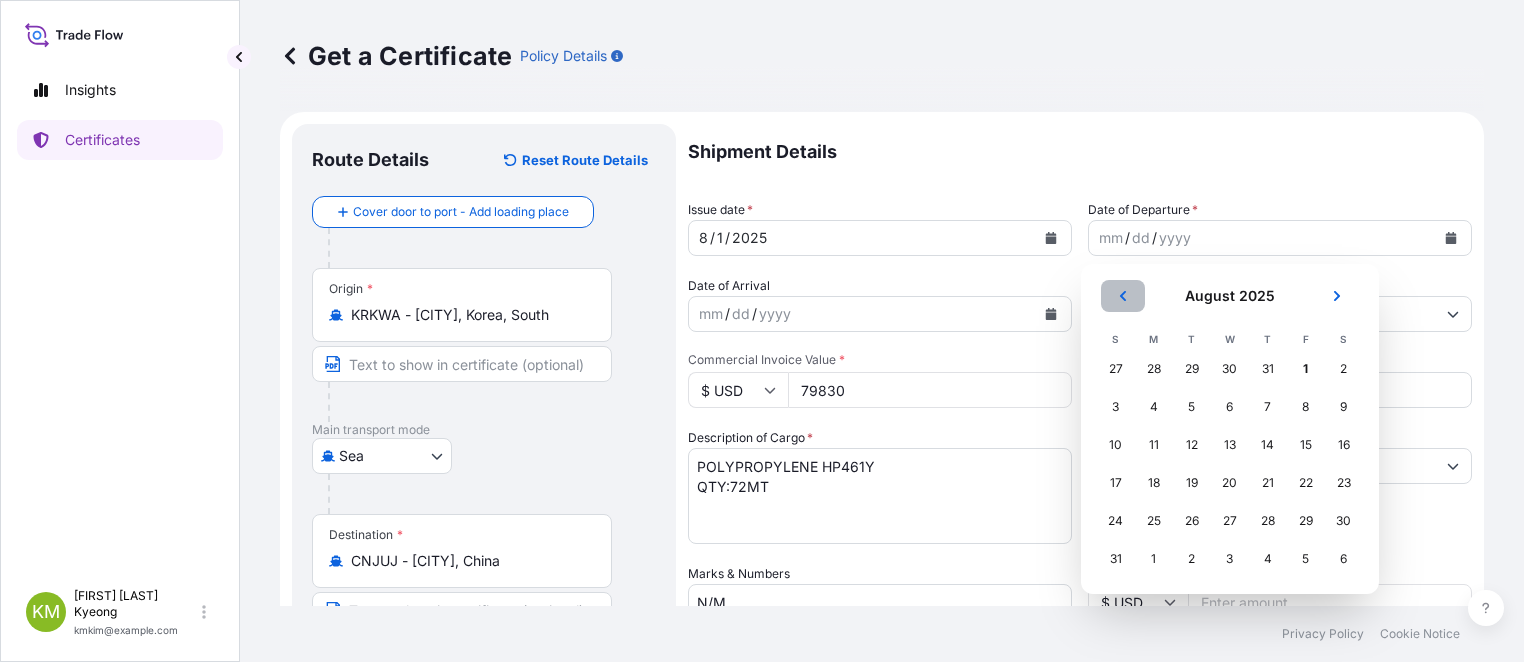 click at bounding box center (1123, 296) 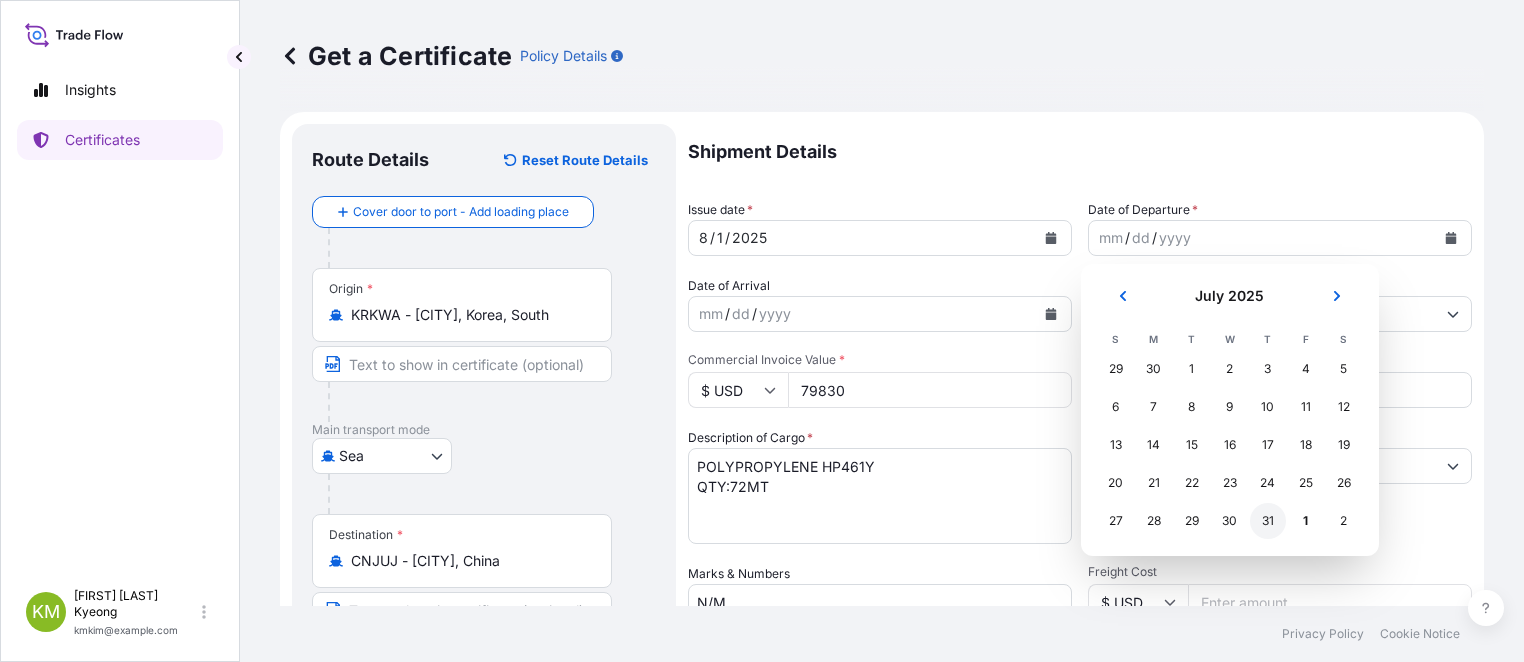 click on "31" at bounding box center [1268, 521] 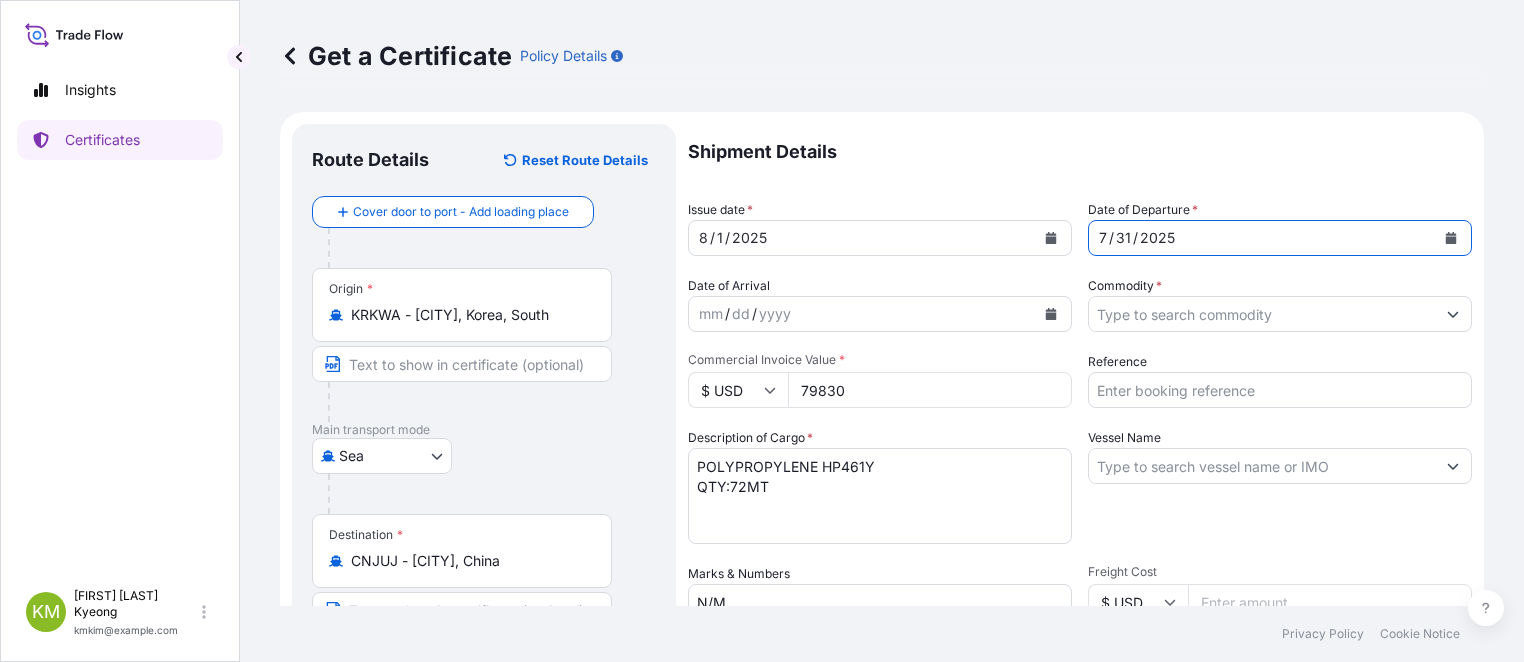 click on "Shipment Details Issue date * 8 / 1 / 2025 Date of Departure * 7 / 31 / 2025 Date of Arrival mm / dd / yyyy Commodity * Packing Category Commercial Invoice Value    * $ USD 79830 Reference Description of Cargo * POLYPROPYLENE HP461Y
QTY:72MT Vessel Name Marks & Numbers N/M Freight Cost   $ USD Duty Cost   $ USD Letter of Credit This shipment has a letter of credit Letter of credit * Letter of credit may not exceed 12000 characters Assured Details Primary Assured * Select a primary assured Polymirae Co. Ltd. Named Assured Named Assured Address" at bounding box center (1080, 600) 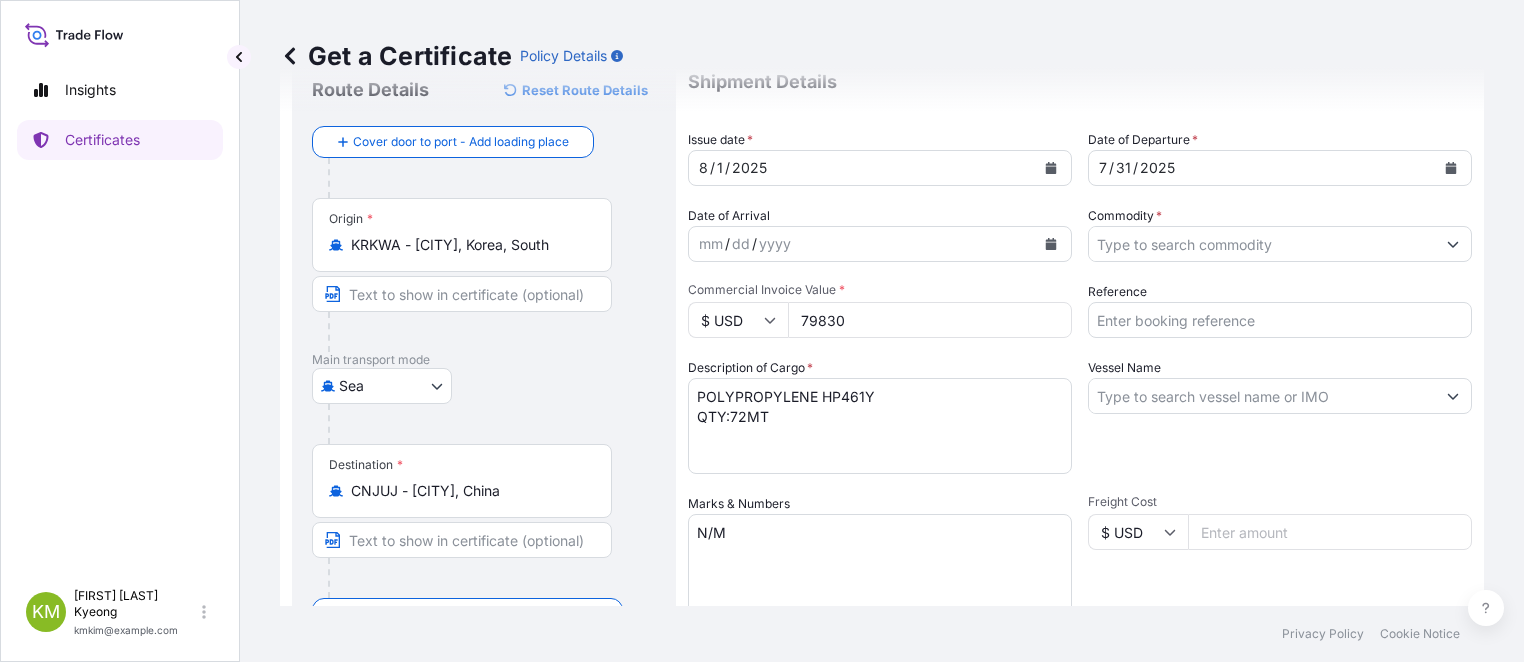 scroll, scrollTop: 100, scrollLeft: 0, axis: vertical 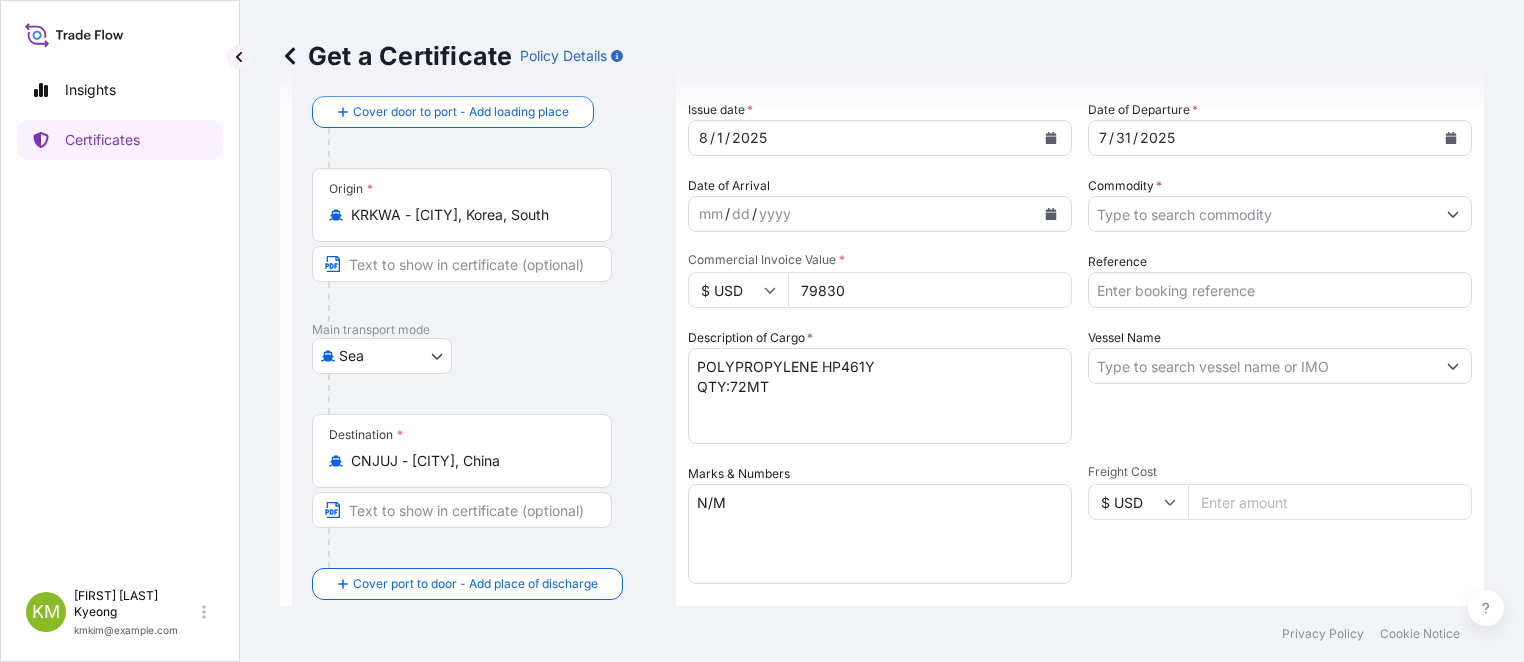 click on "Commodity *" at bounding box center [1262, 214] 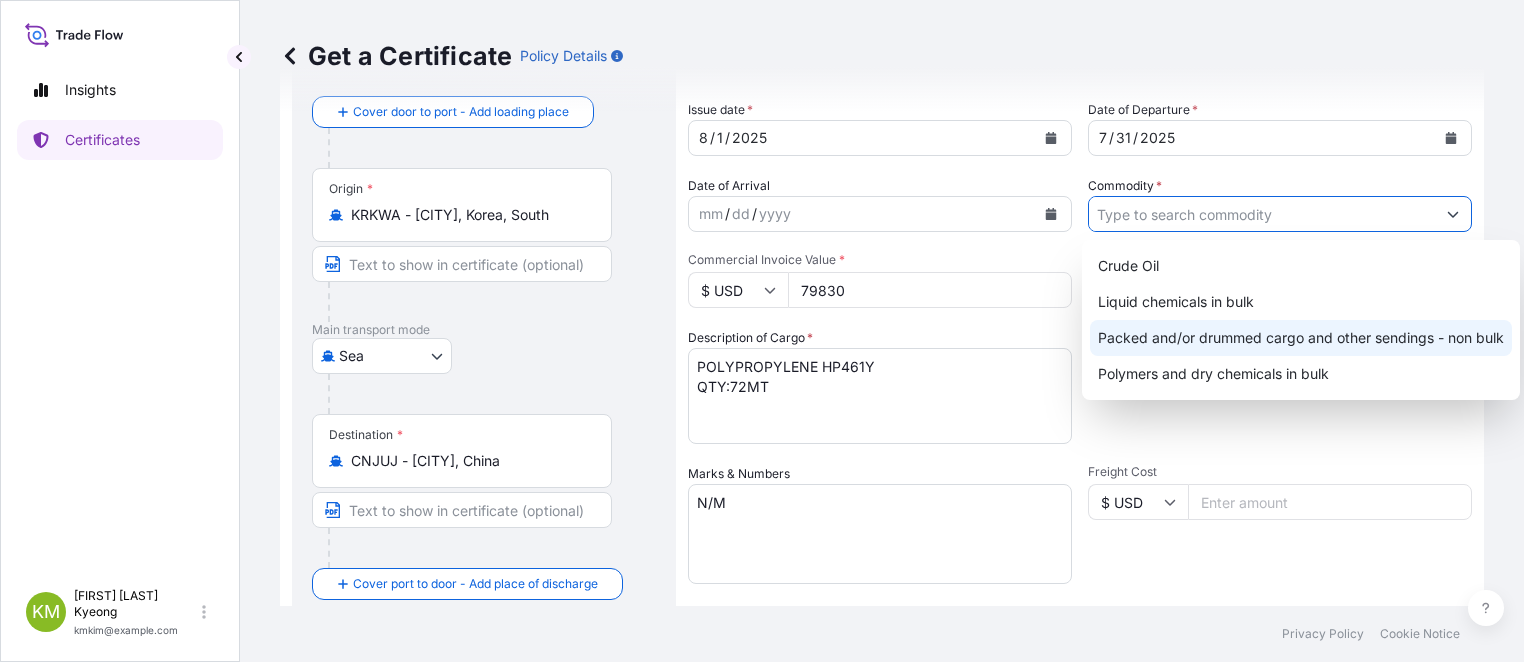 click on "Packed and/or drummed cargo and other sendings - non bulk" at bounding box center [1301, 338] 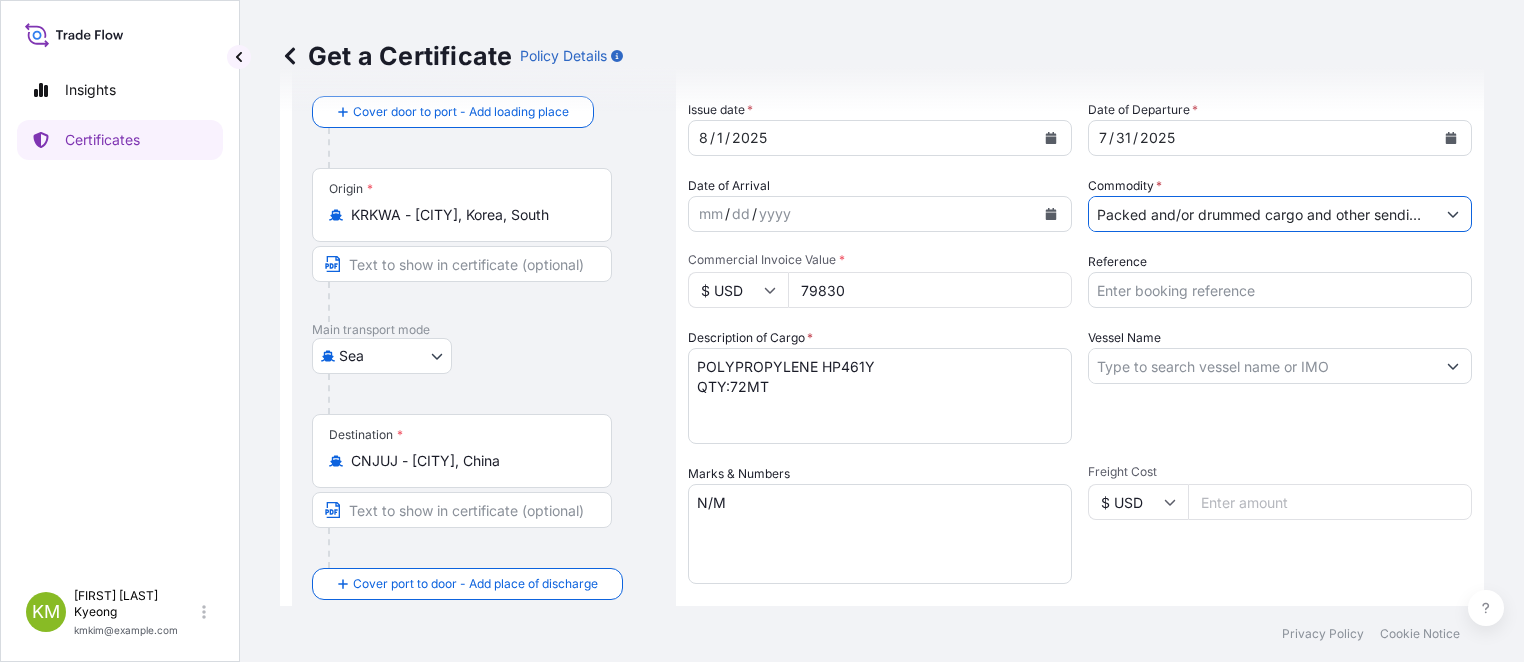 click on "Vessel Name" at bounding box center (1280, 386) 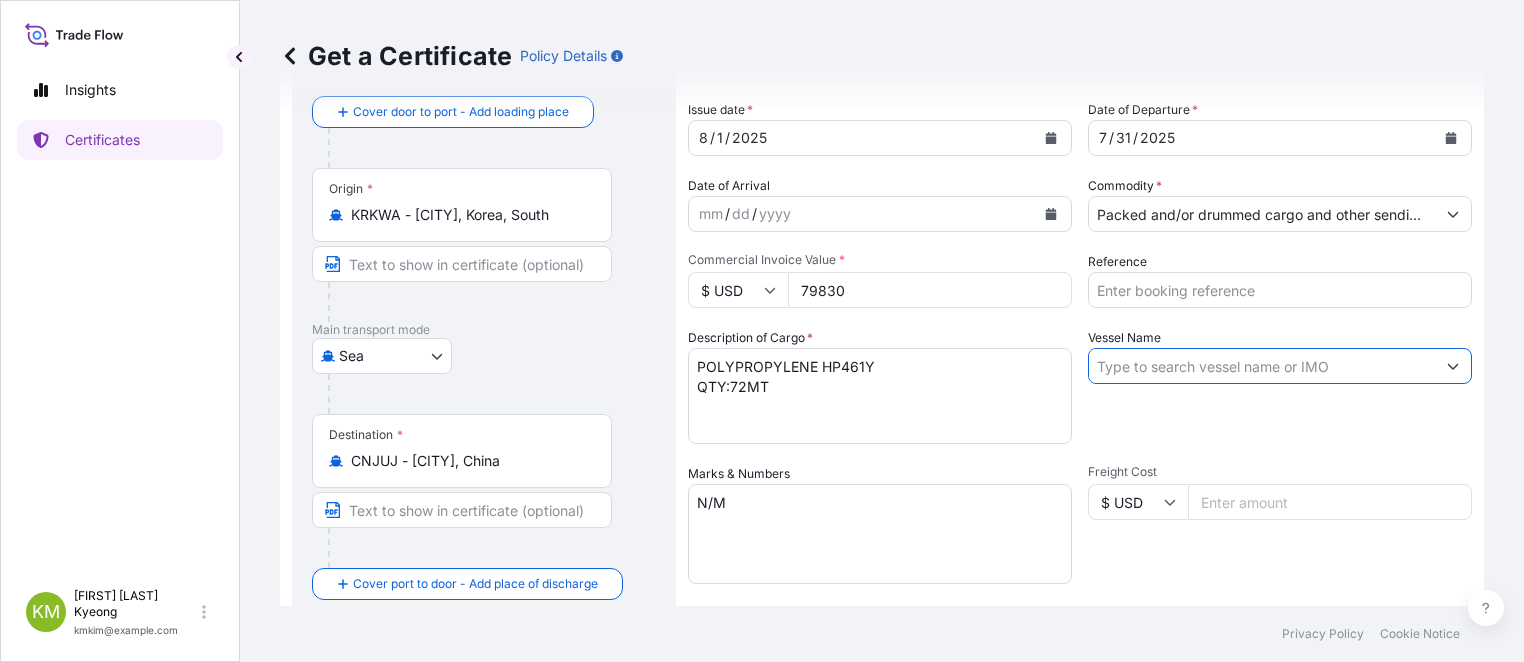 click on "Vessel Name" at bounding box center (1262, 366) 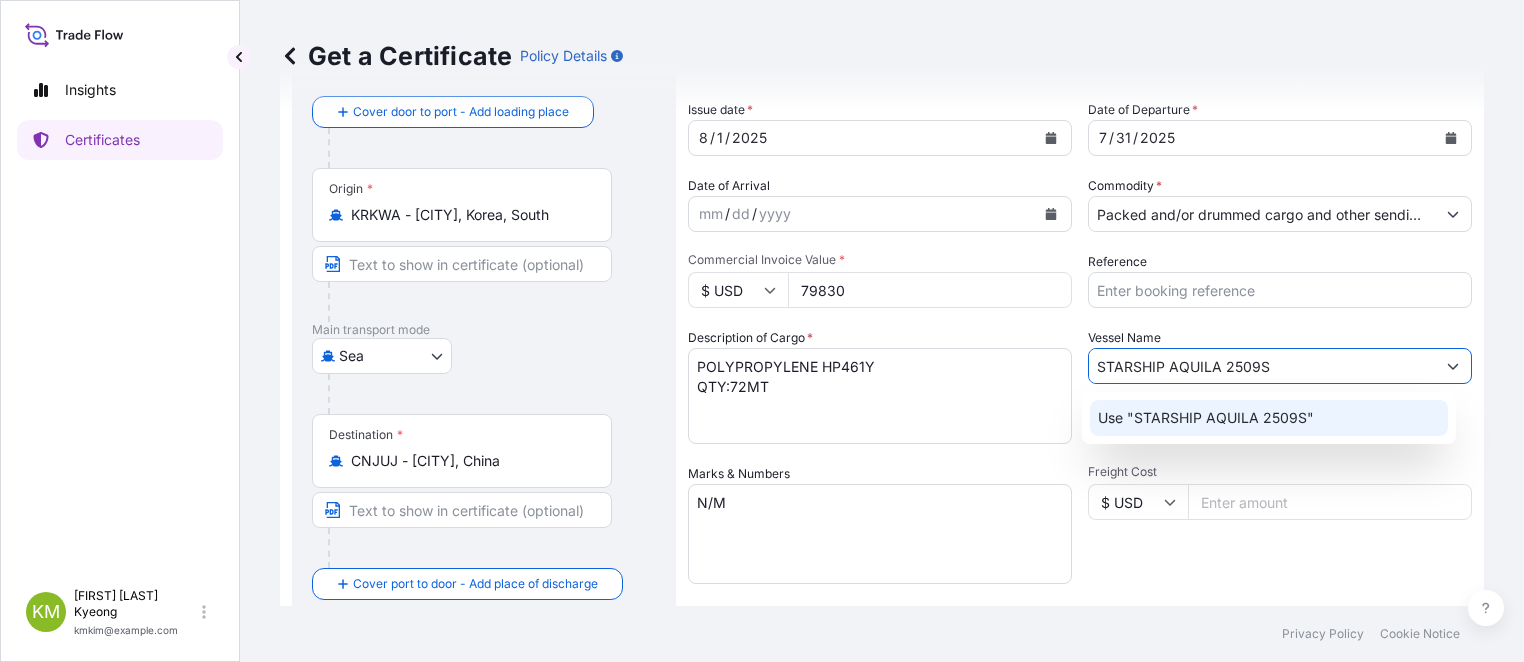 click on "Use "STARSHIP AQUILA 2509S"" 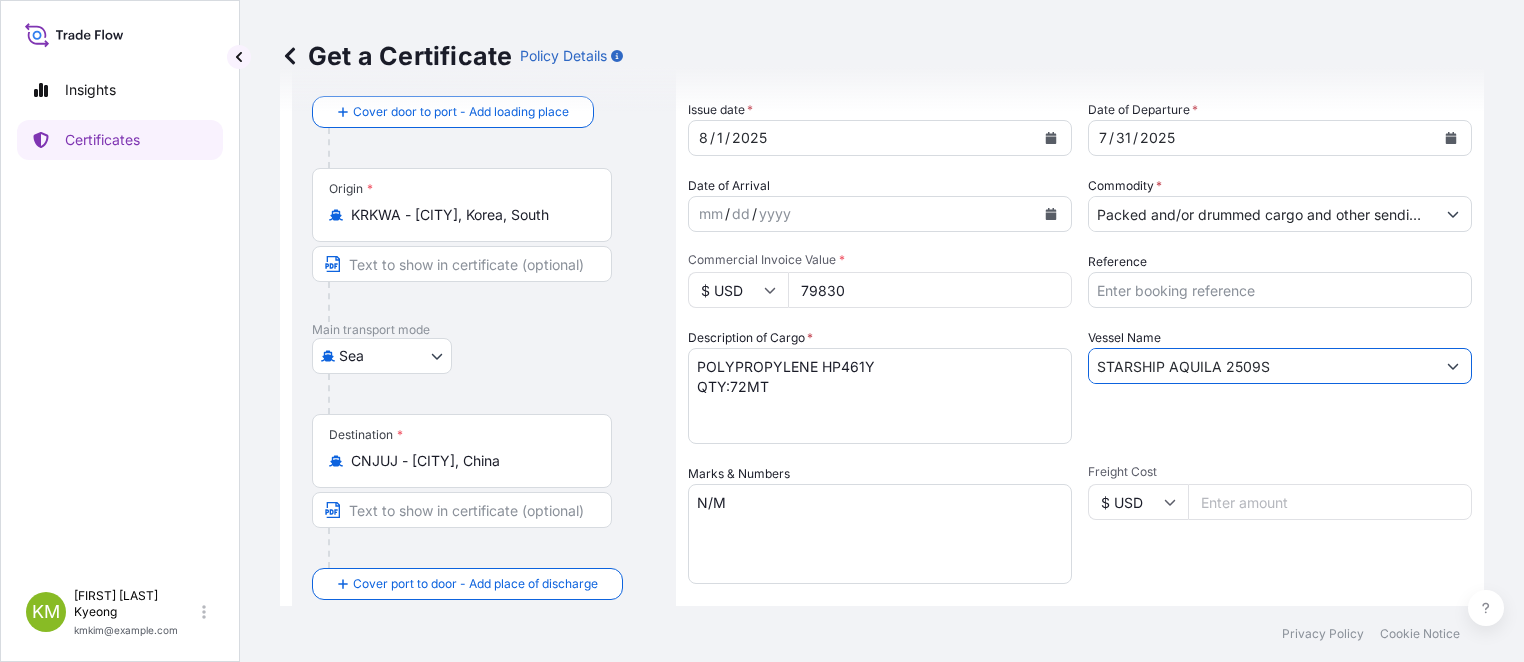 type on "STARSHIP AQUILA 2509S" 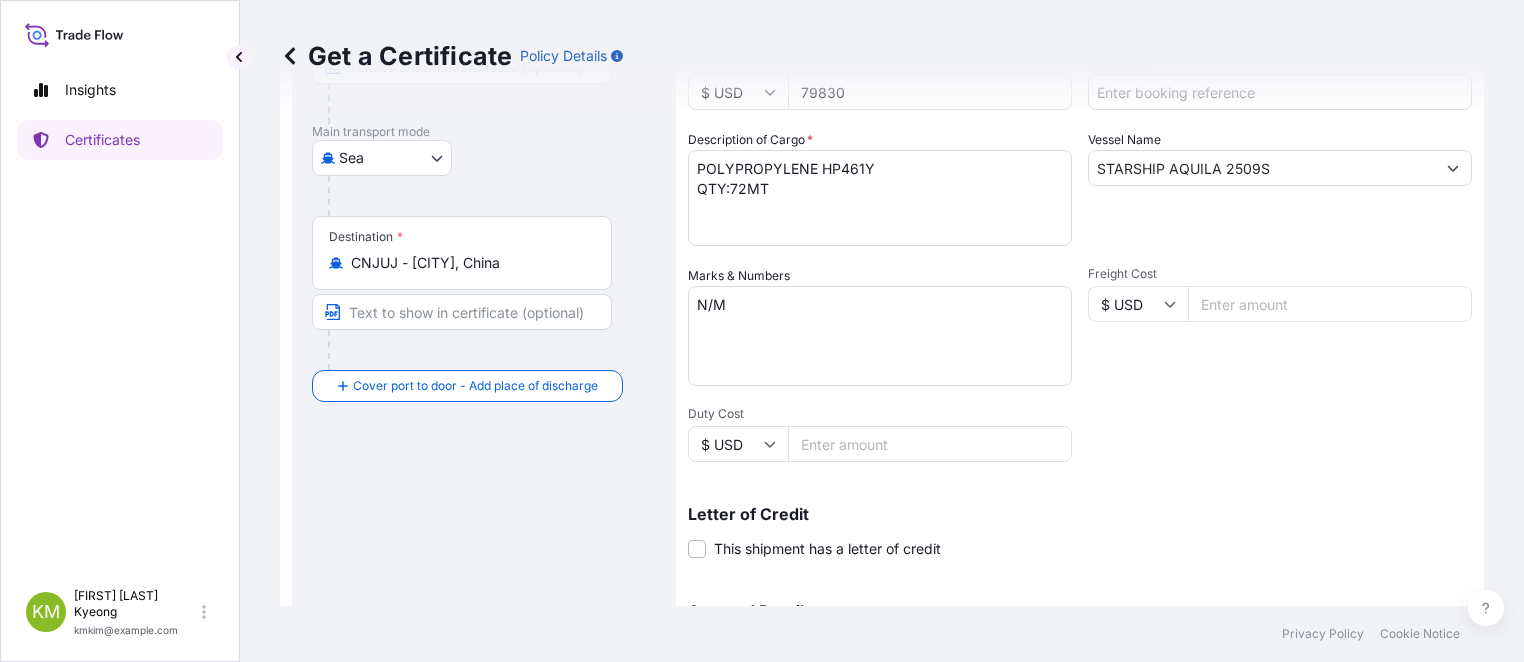 scroll, scrollTop: 539, scrollLeft: 0, axis: vertical 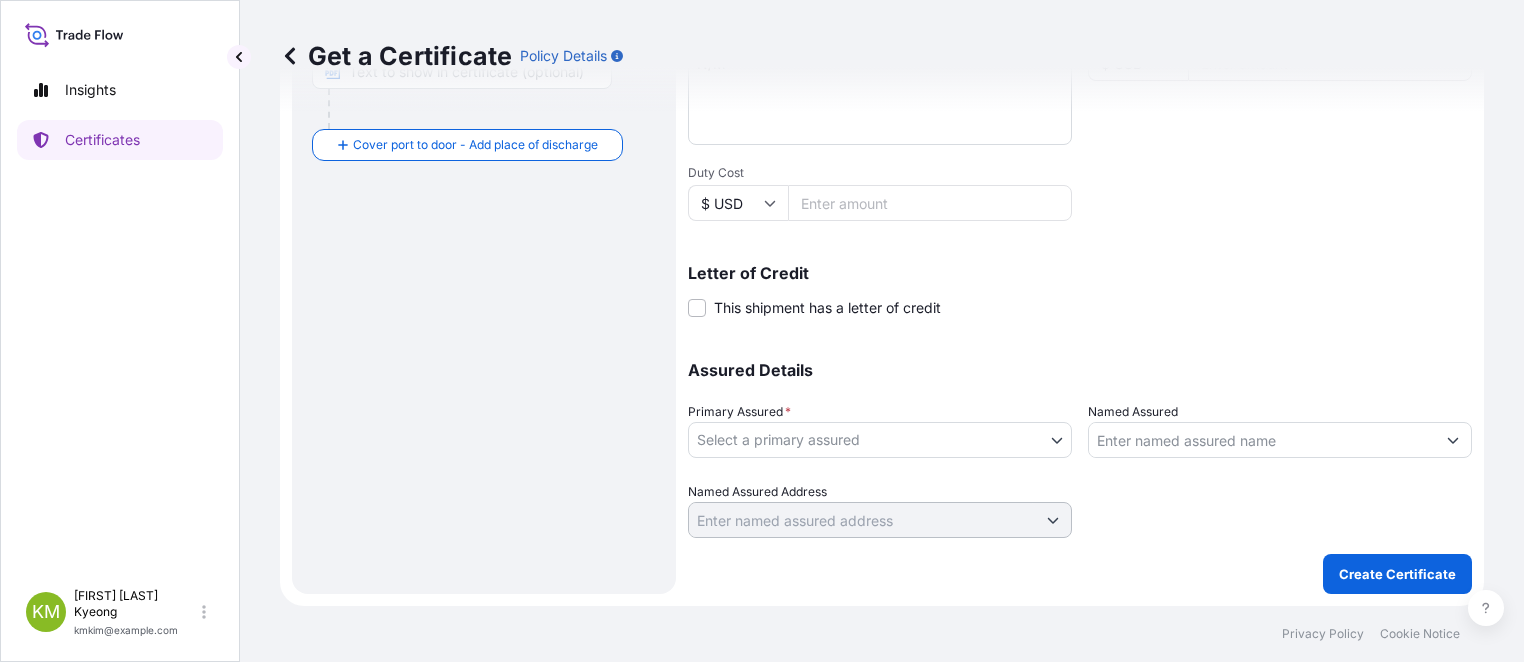 click on "4 options available. 0 options available. 1 option available.
Insights Certificates KM Kim Min   Kyeong kmkim@daelim.co.kr Get a Certificate Policy Details Route Details Reset Route Details   Cover door to port - Add loading place Place of loading Road / Inland Road / Inland Origin * KRKWA - Kwangyang, Korea, South Main transport mode Sea Air Road Sea Destination * CNJUJ - Jiujiang, China Cover port to door - Add place of discharge Road / Inland Road / Inland Place of Discharge Shipment Details Issue date * 8 / 1 / 2025 Date of Departure * 7 / 31 / 2025 Date of Arrival mm / dd / yyyy Commodity * Packed and/or drummed cargo and other sendings - non bulk Packing Category Commercial Invoice Value    * $ USD 79830 Reference Description of Cargo * POLYPROPYLENE HP461Y
QTY:72MT Vessel Name STARSHIP AQUILA 2509S Marks & Numbers N/M Freight Cost   $ USD Duty Cost   $ USD Letter of Credit This shipment has a letter of credit Letter of credit * Letter of credit may not exceed 12000 characters Assured Details * 0" at bounding box center [762, 331] 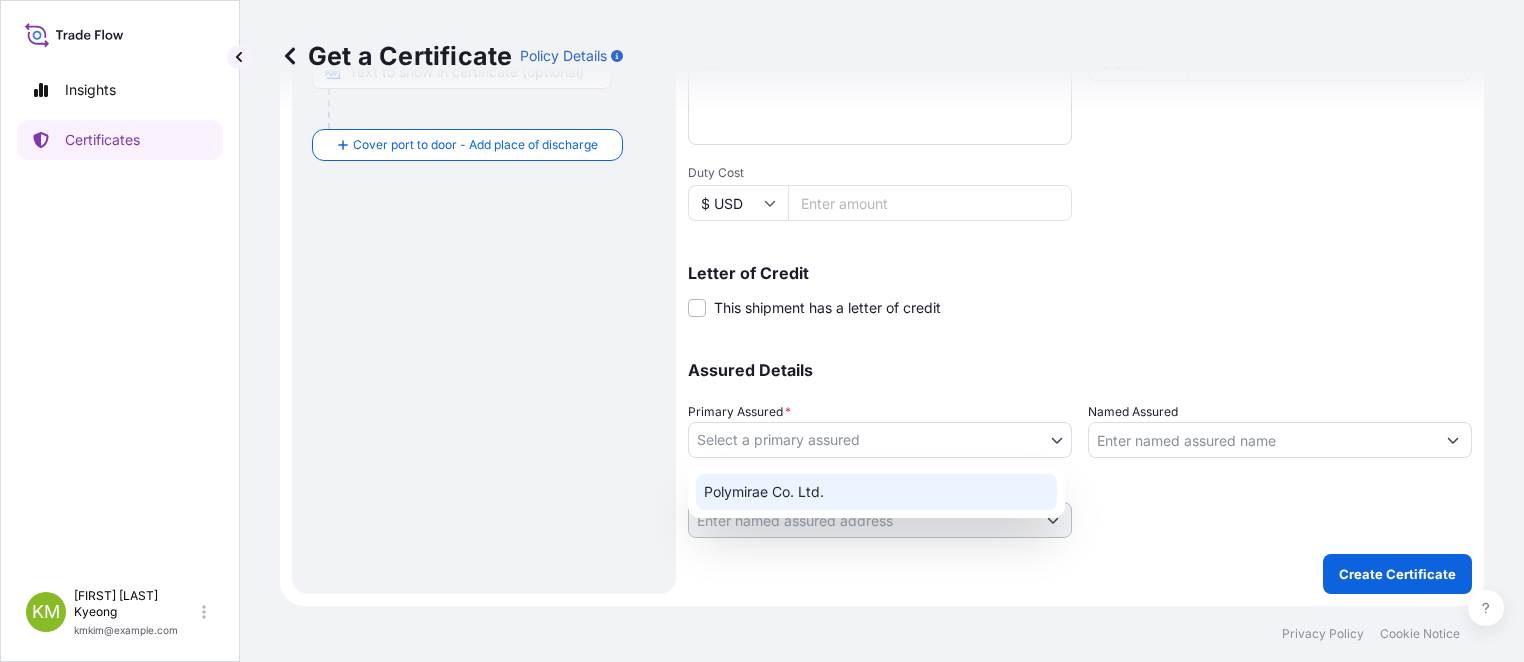 click on "Polymirae Co. Ltd." at bounding box center [876, 492] 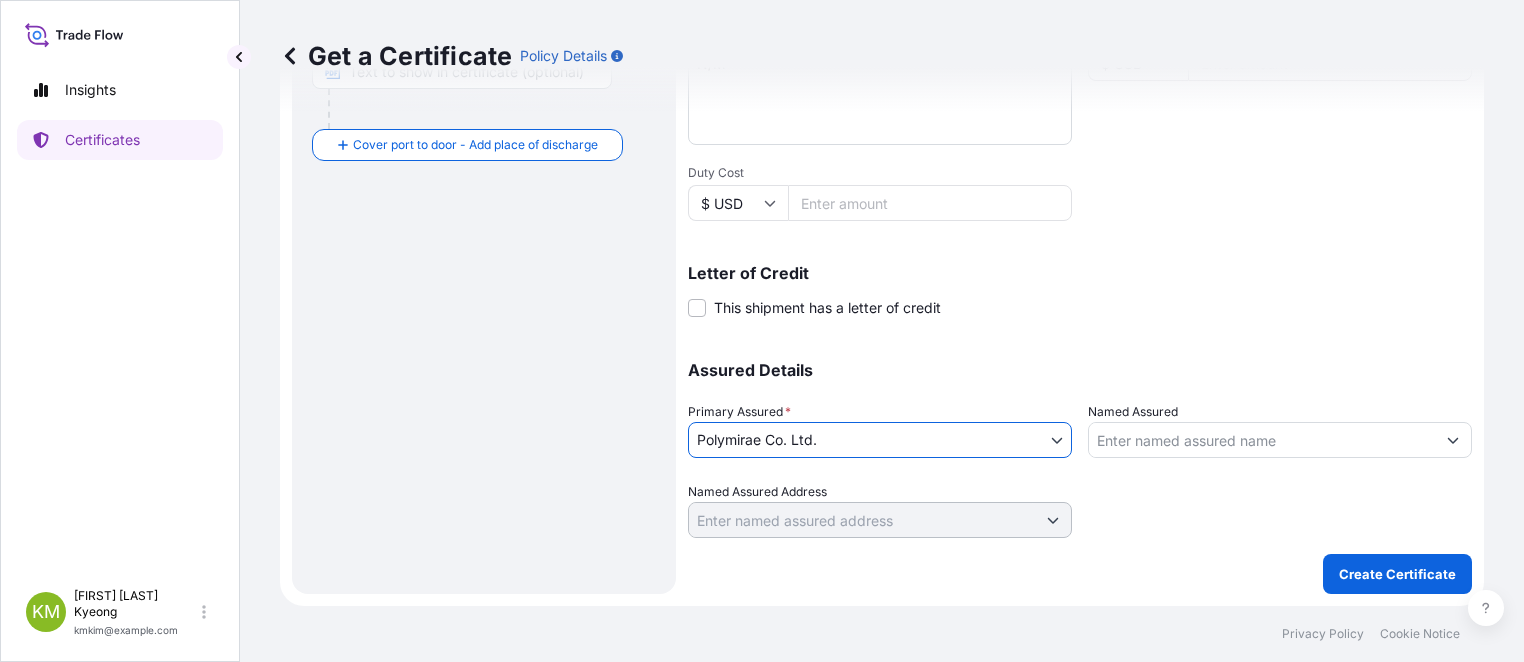 click on "Named Assured" at bounding box center (1262, 440) 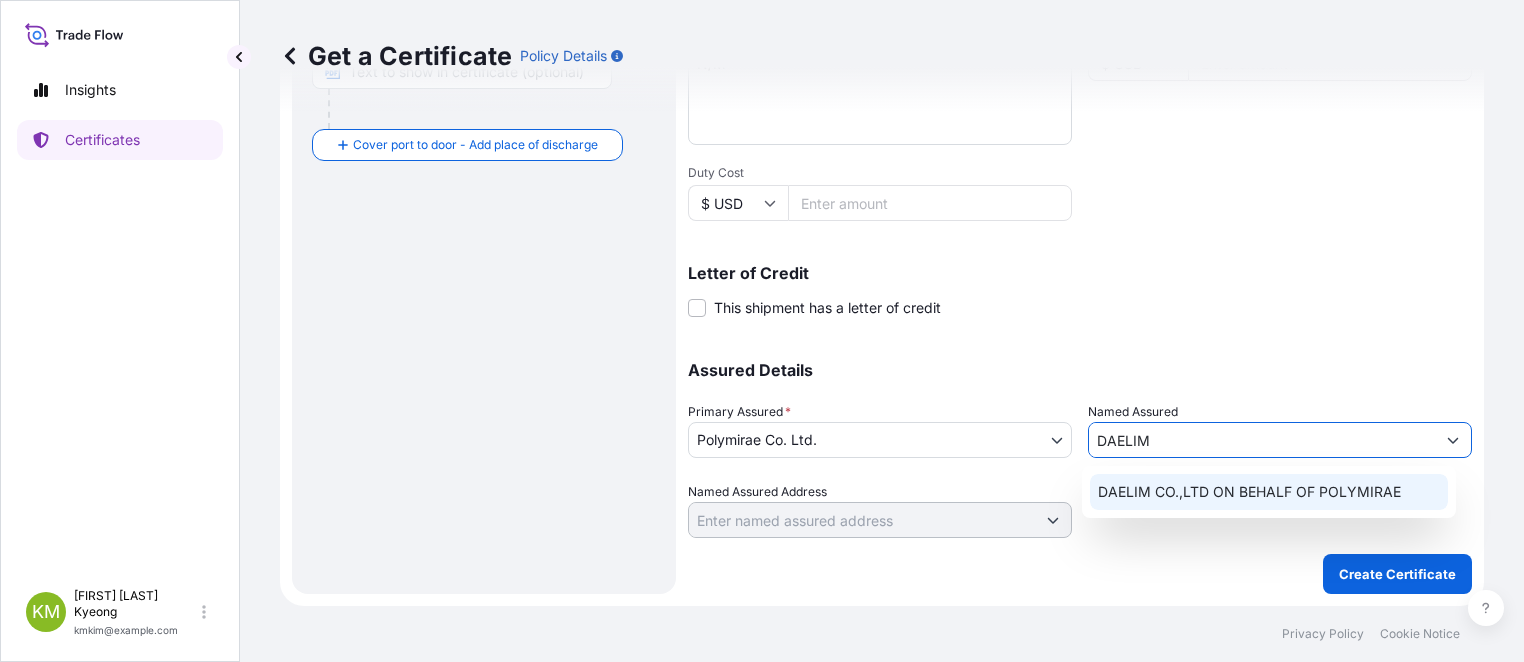 click on "DAELIM CO.,LTD ON BEHALF OF POLYMIRAE" at bounding box center [1269, 492] 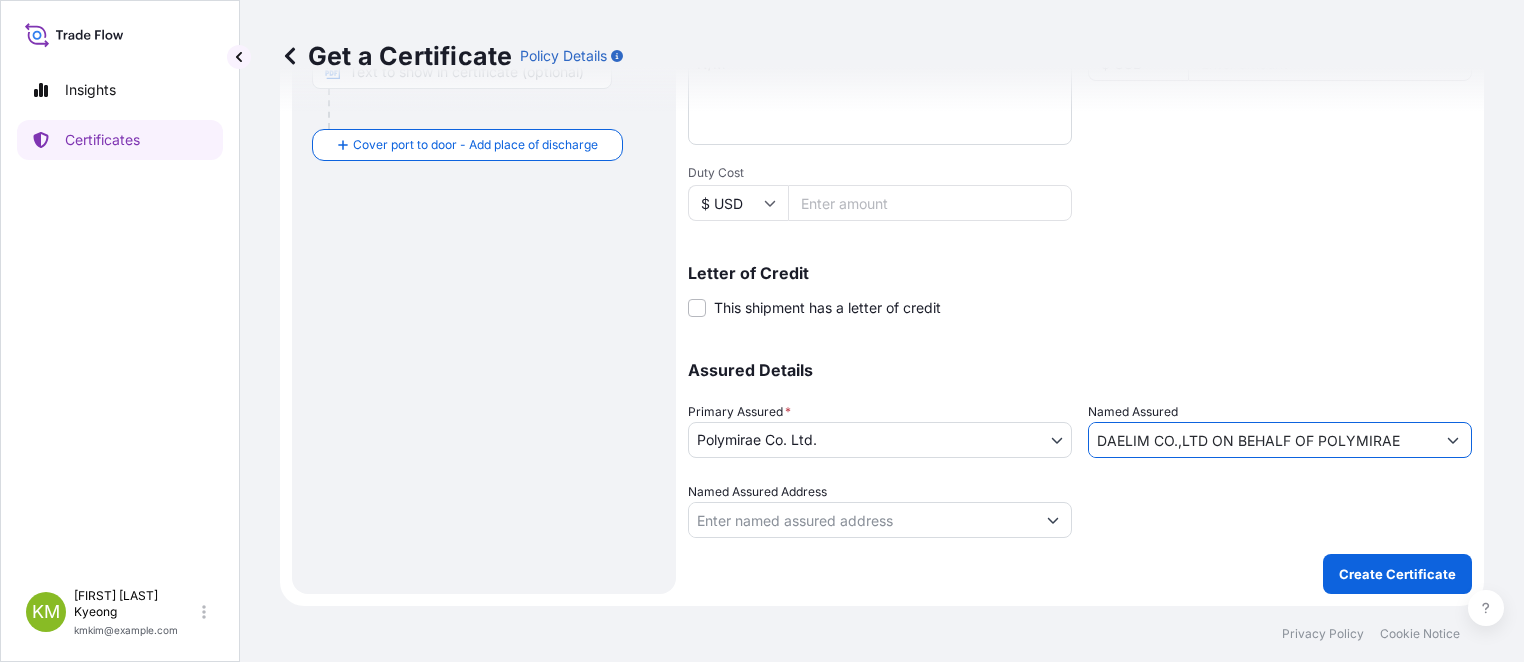 type on "DAELIM CO.,LTD ON BEHALF OF POLYMIRAE" 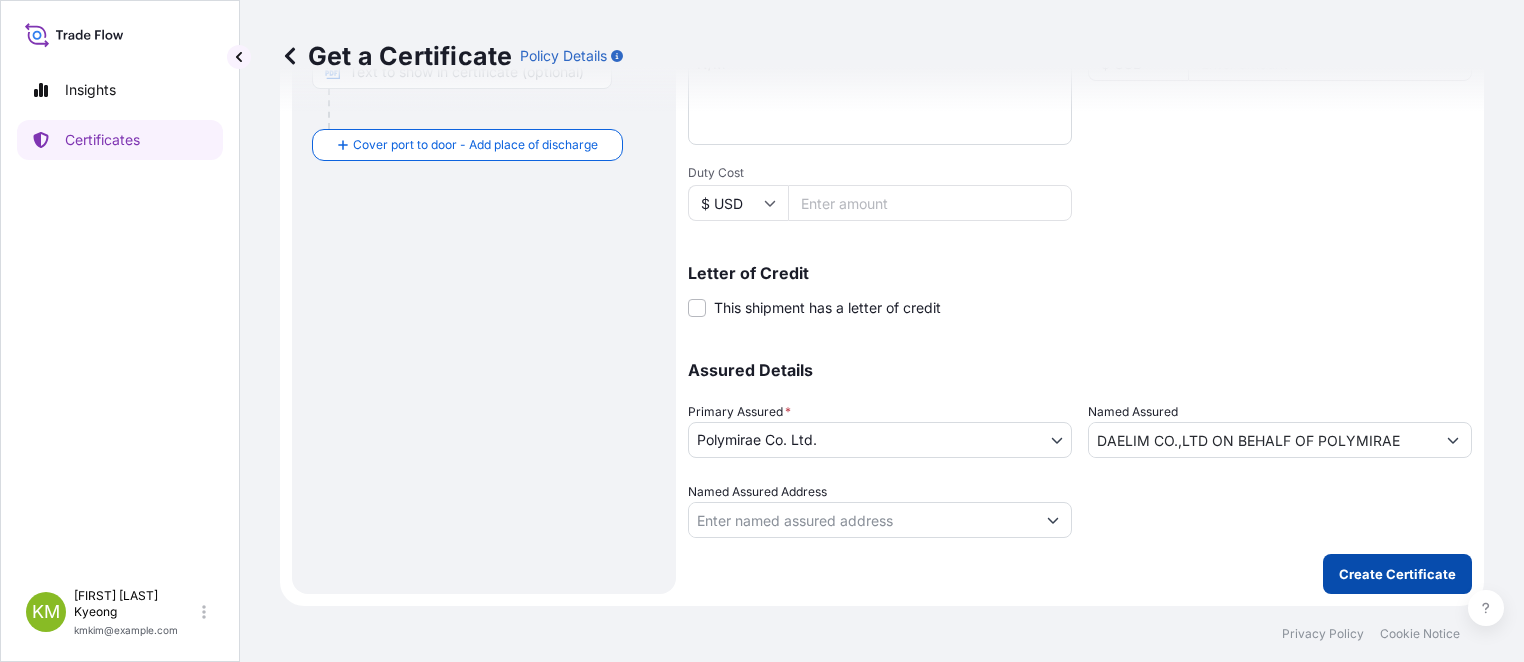 click on "Create Certificate" at bounding box center (1397, 574) 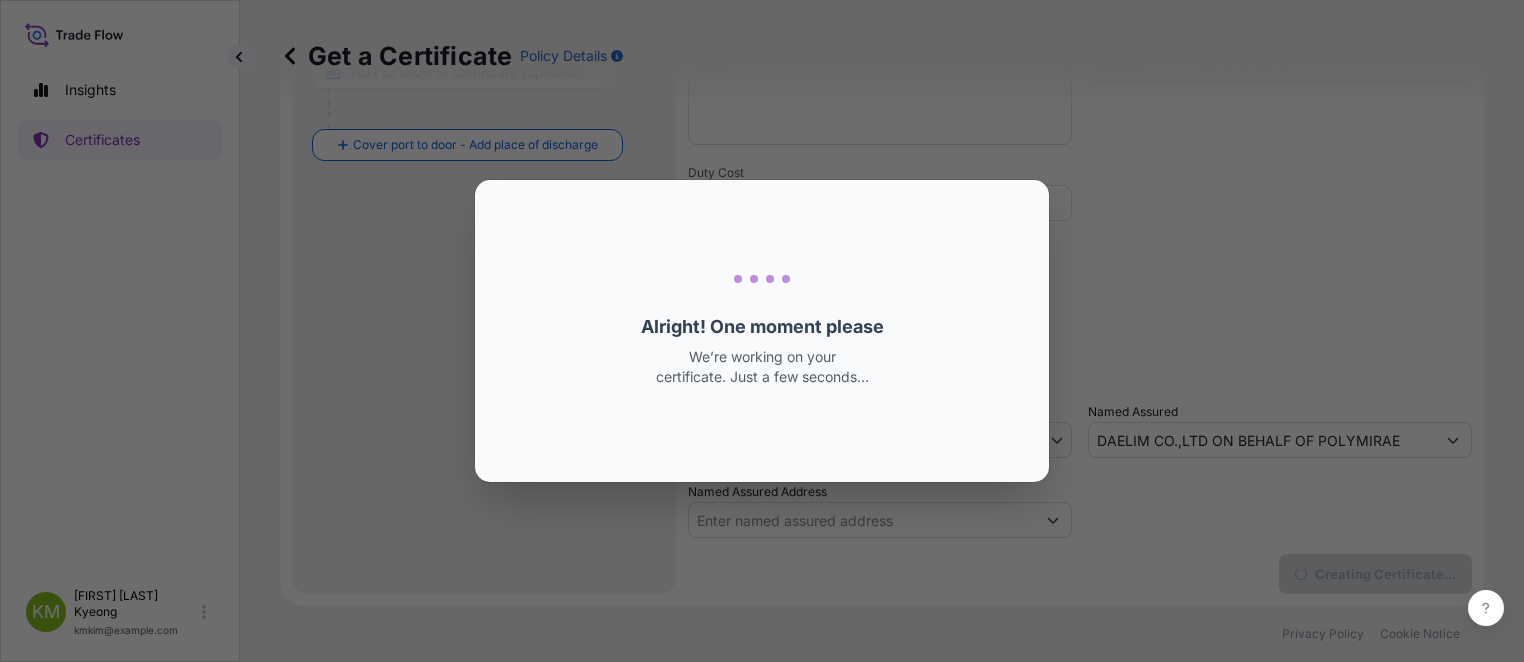 scroll, scrollTop: 0, scrollLeft: 0, axis: both 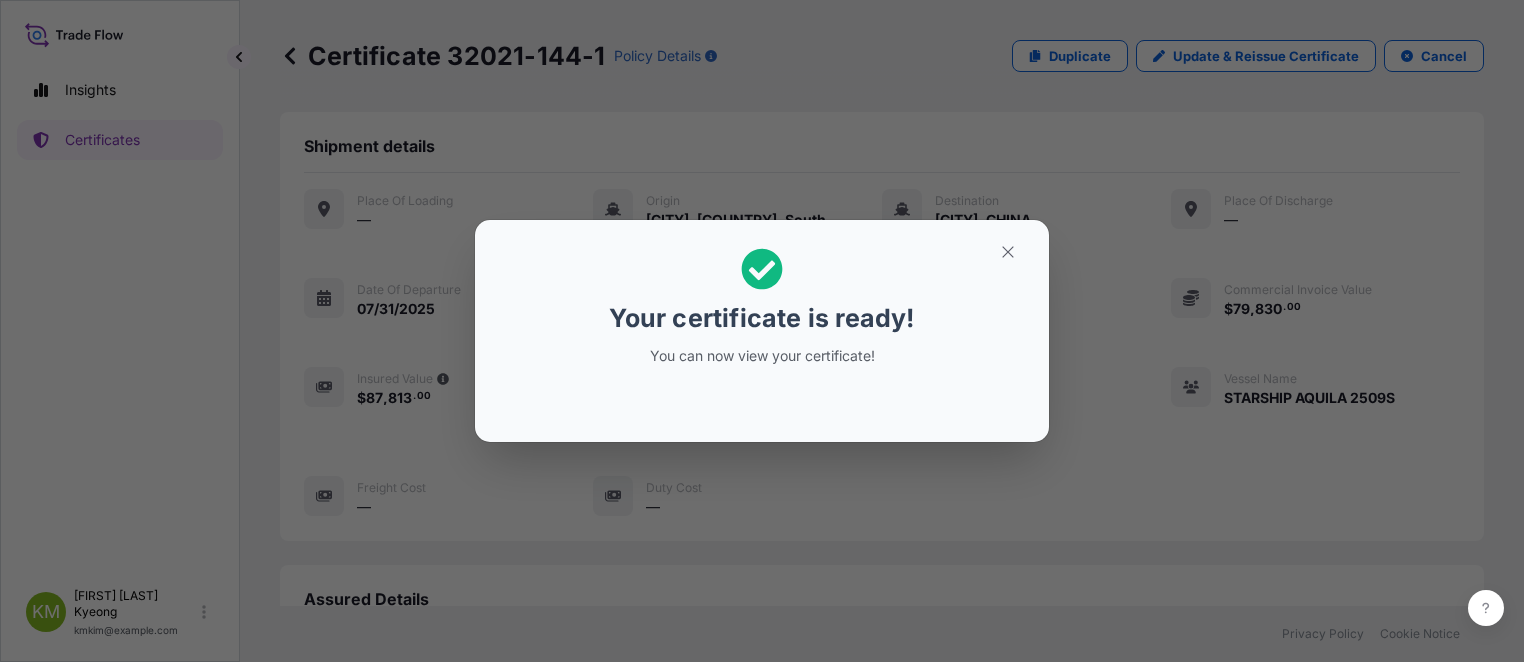 click on "Your certificate is ready! You can now view your certificate!" at bounding box center [762, 331] 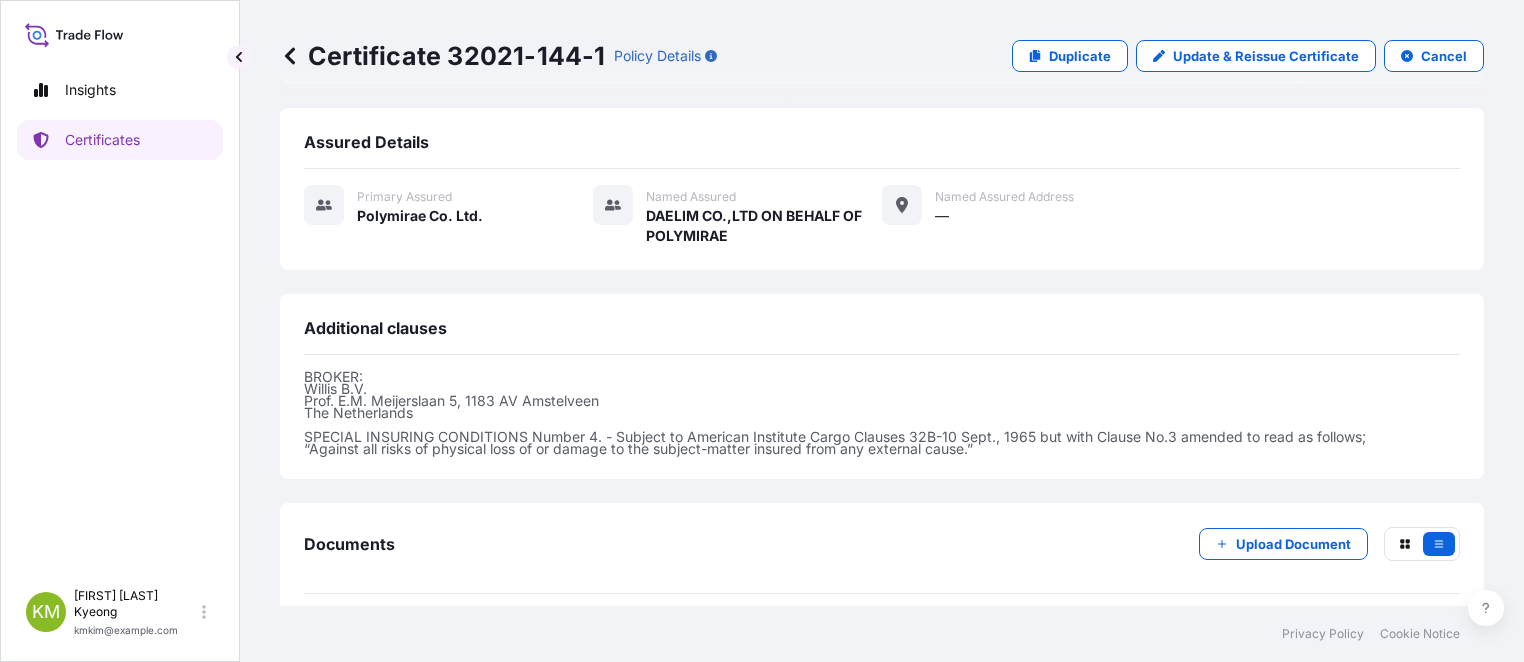 scroll, scrollTop: 541, scrollLeft: 0, axis: vertical 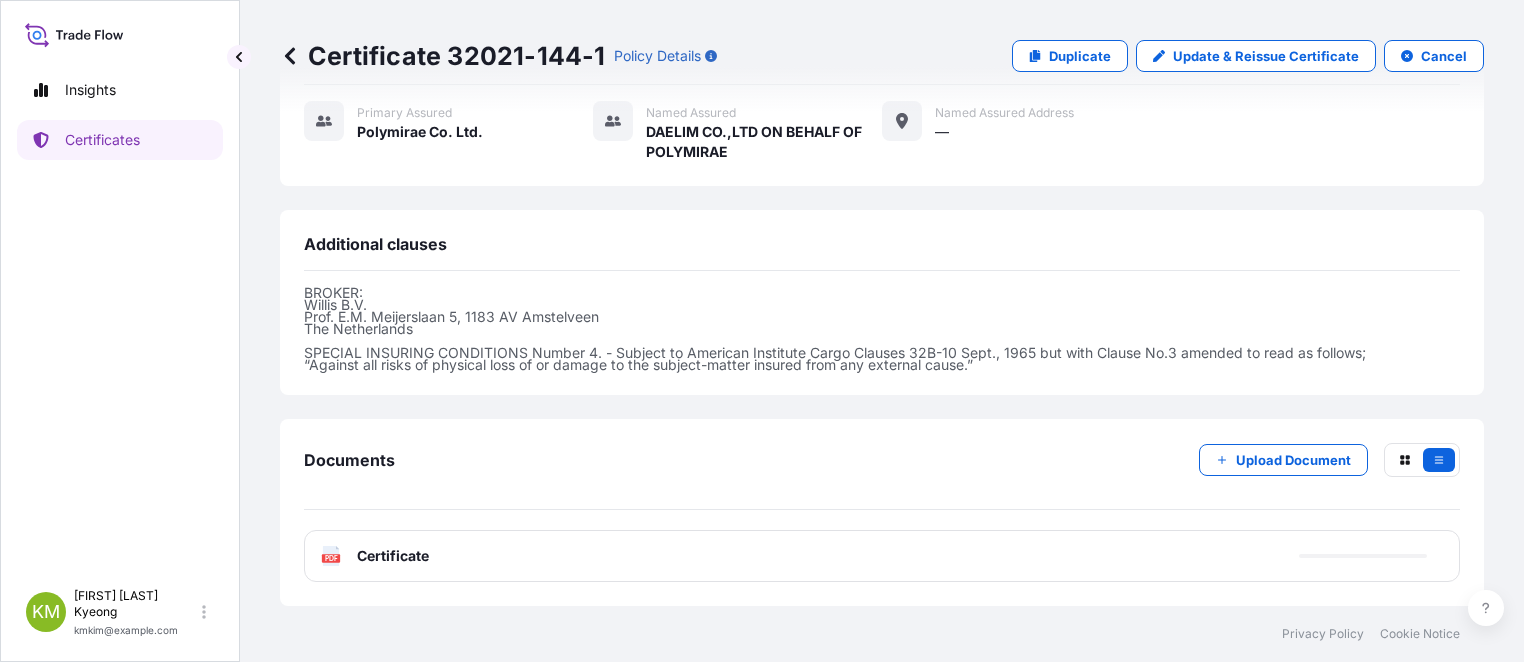 click on "Certificate" at bounding box center (393, 556) 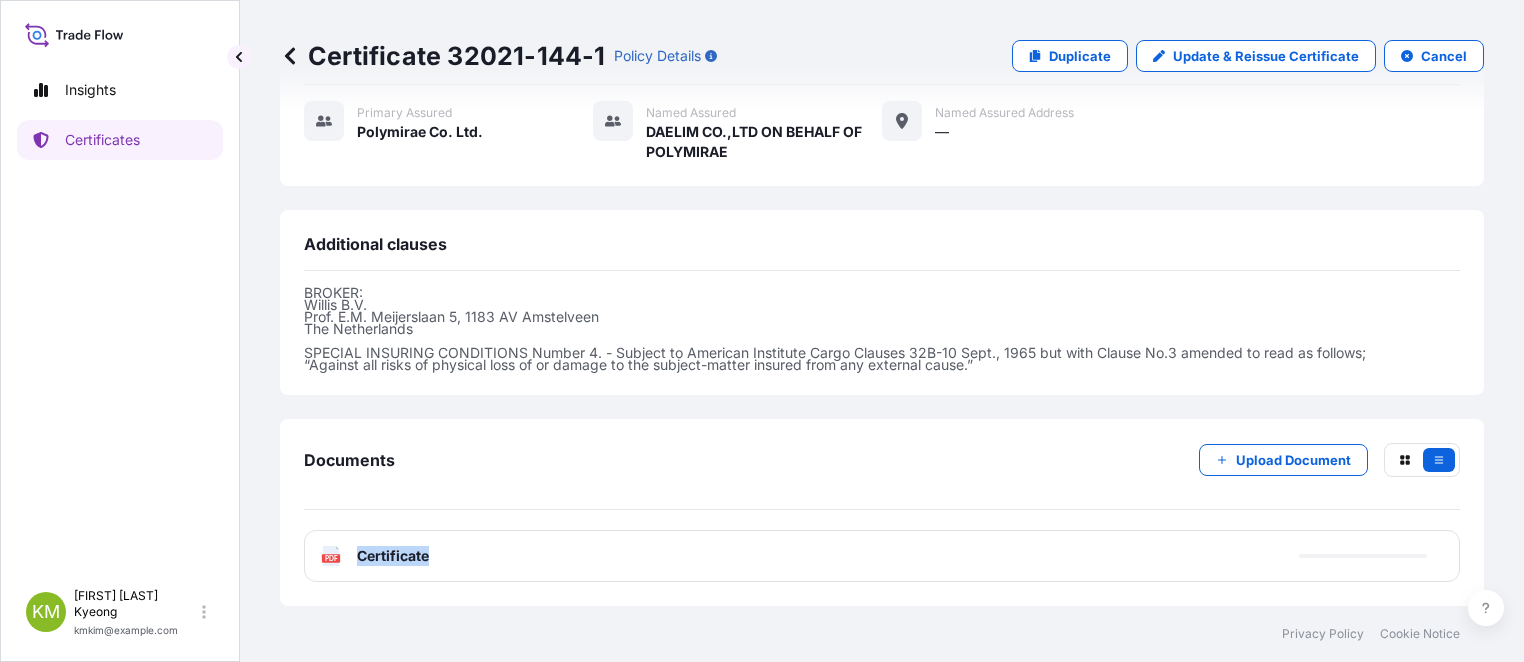 click on "Certificate" at bounding box center (393, 556) 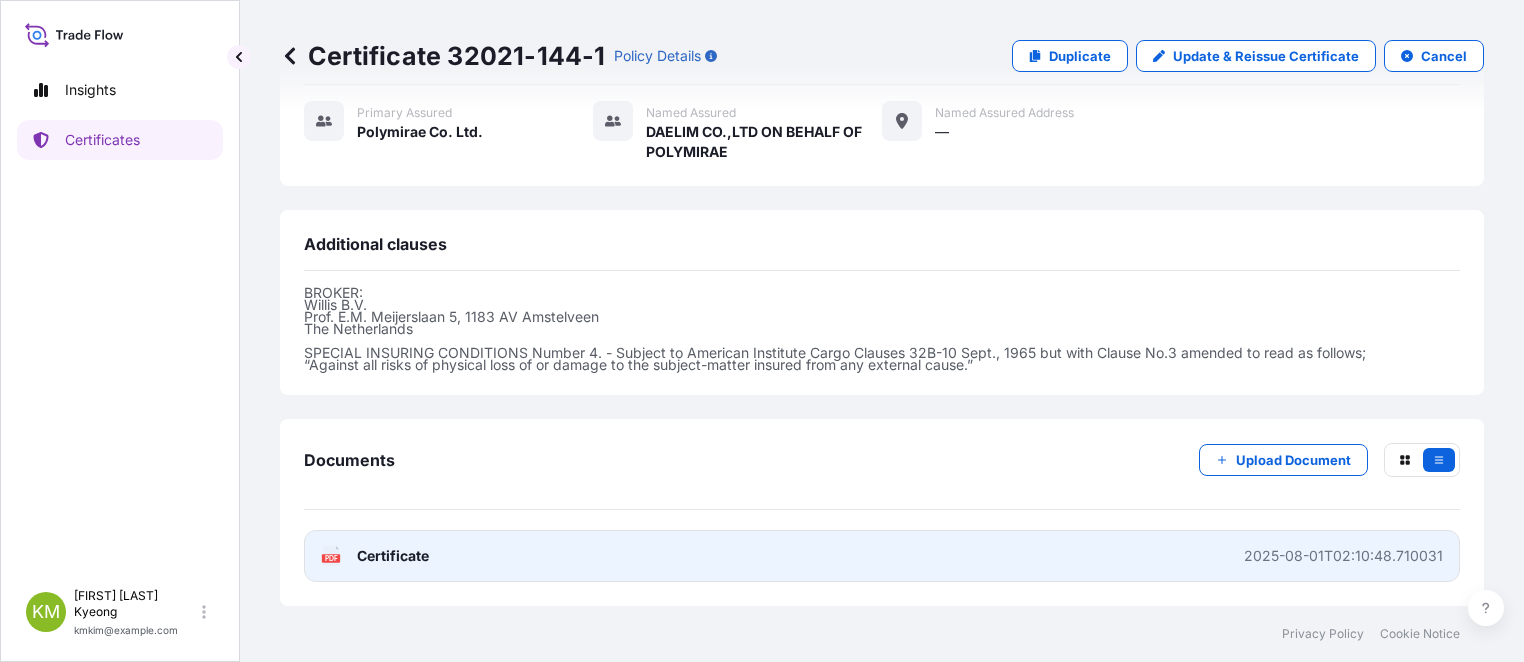 click on "PDF Certificate 2025-08-01T02:10:48.710031" at bounding box center [882, 556] 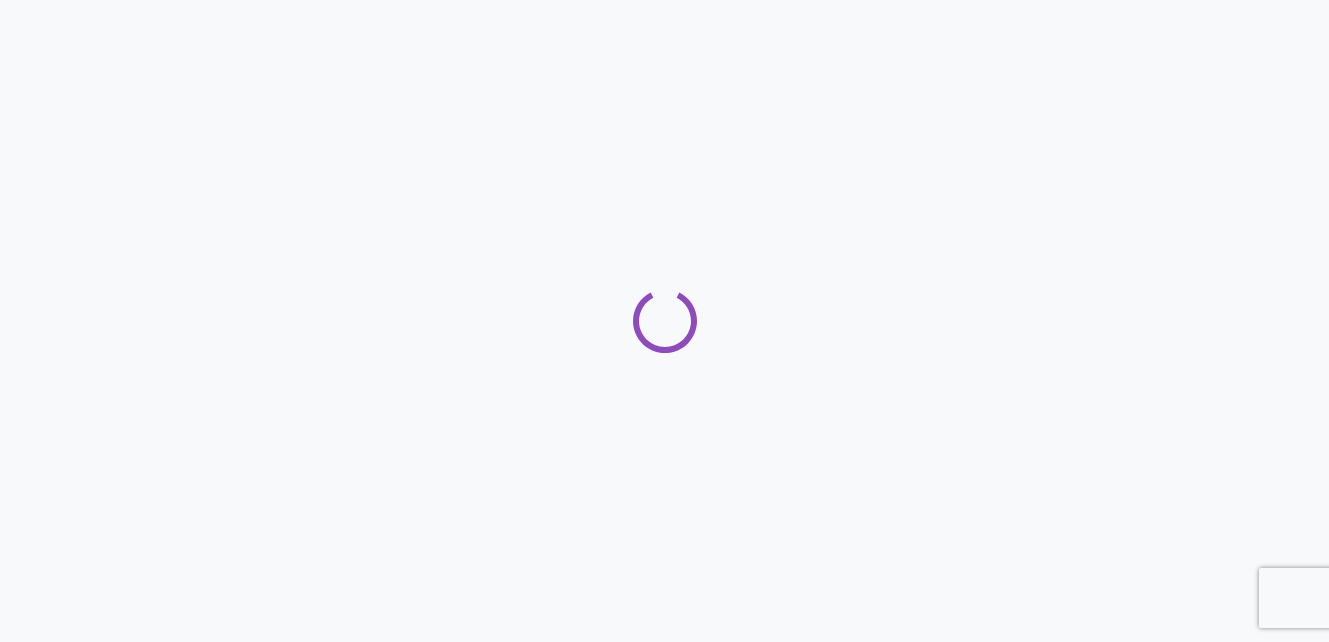 scroll, scrollTop: 0, scrollLeft: 0, axis: both 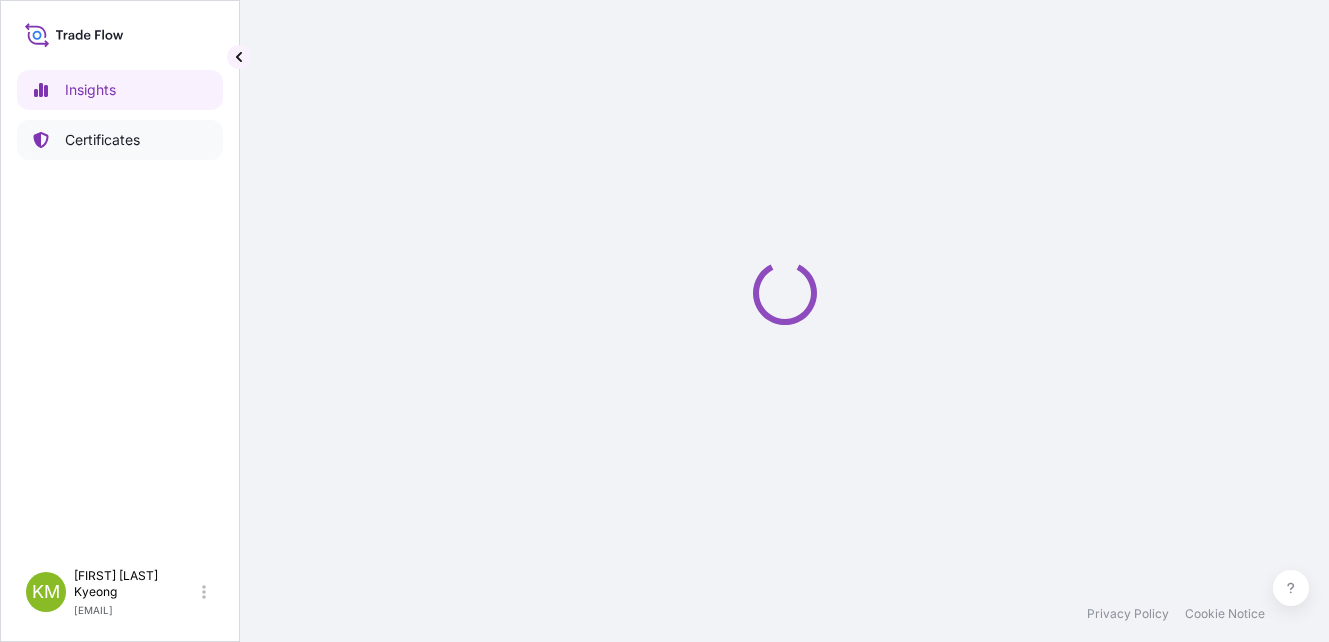 click on "Certificates" at bounding box center [120, 140] 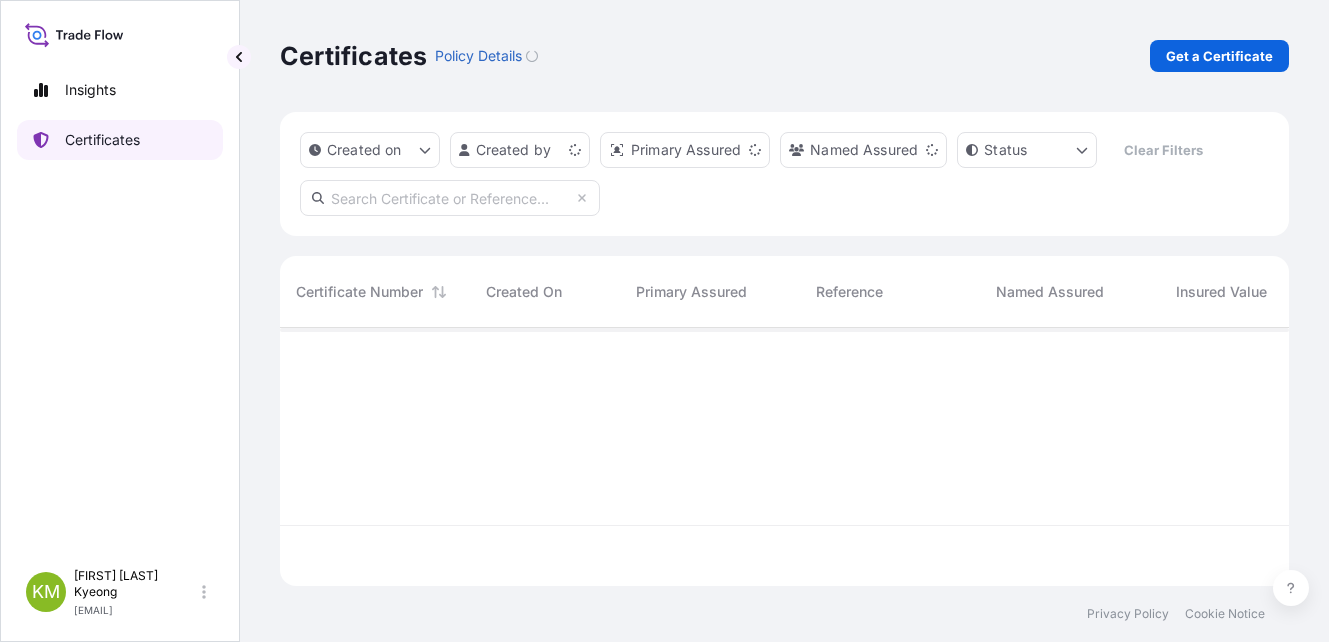 scroll, scrollTop: 16, scrollLeft: 16, axis: both 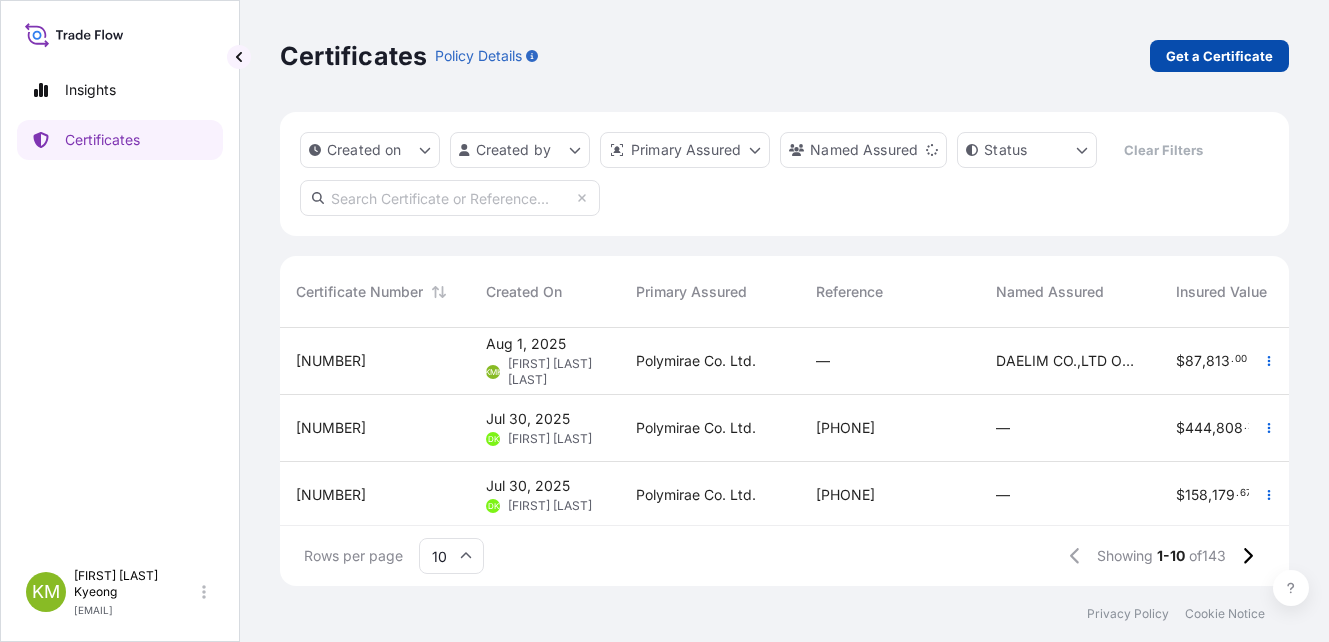 click on "Get a Certificate" at bounding box center (1219, 56) 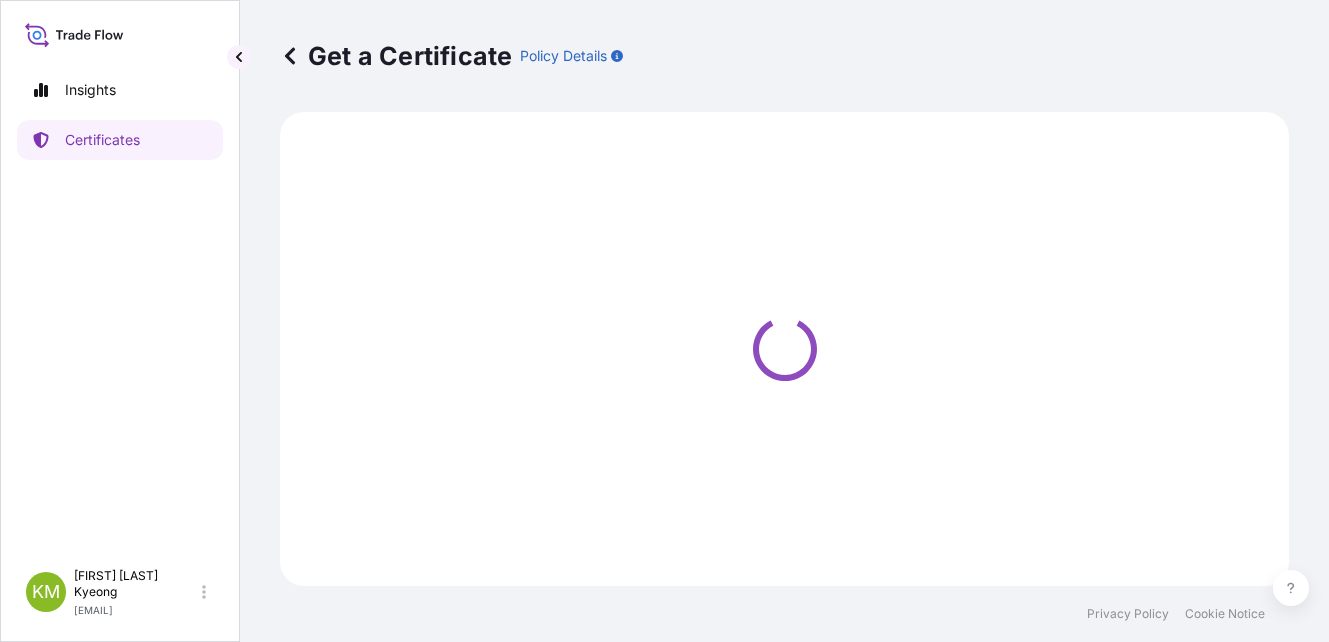 select on "Sea" 